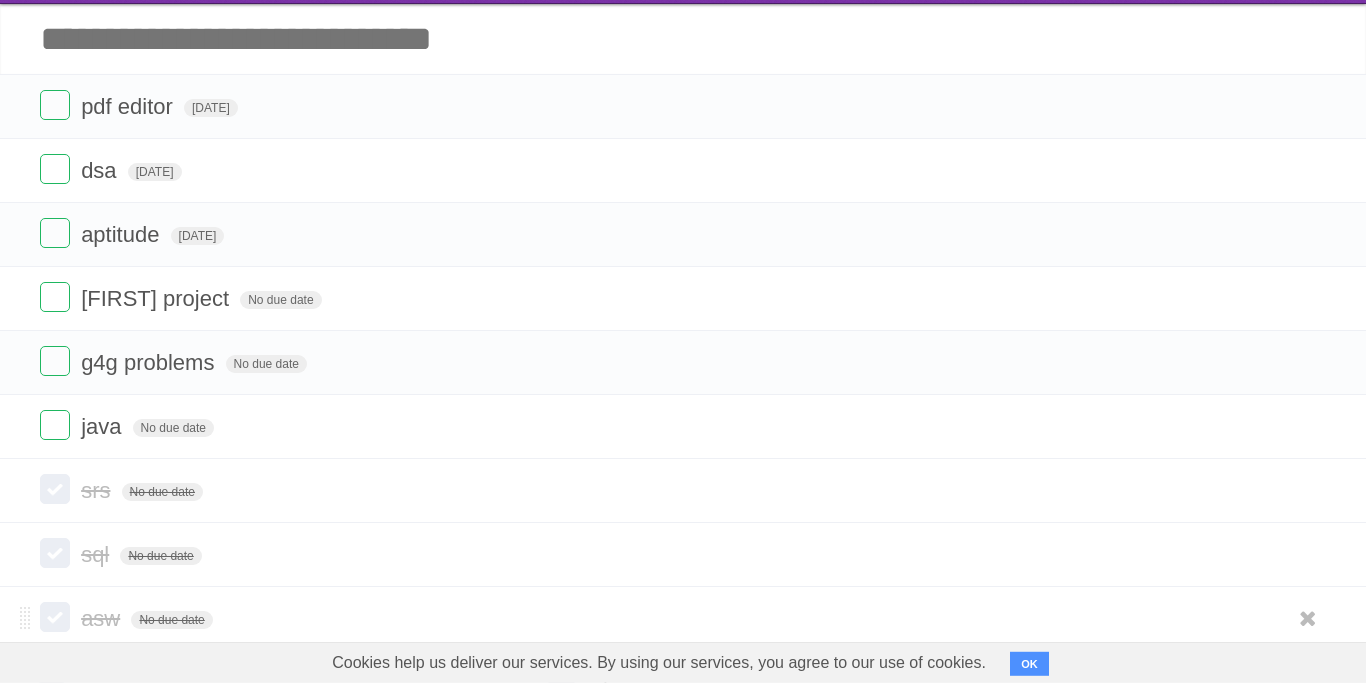 scroll, scrollTop: 131, scrollLeft: 0, axis: vertical 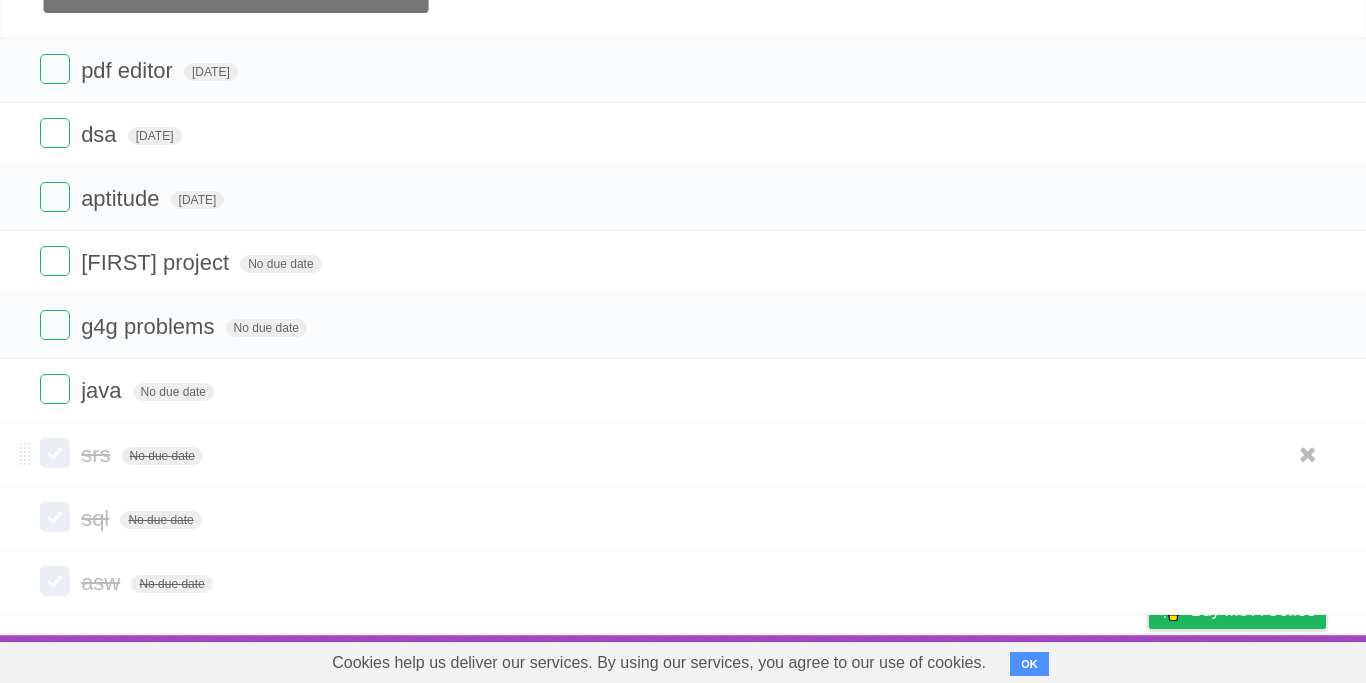 click at bounding box center (55, 453) 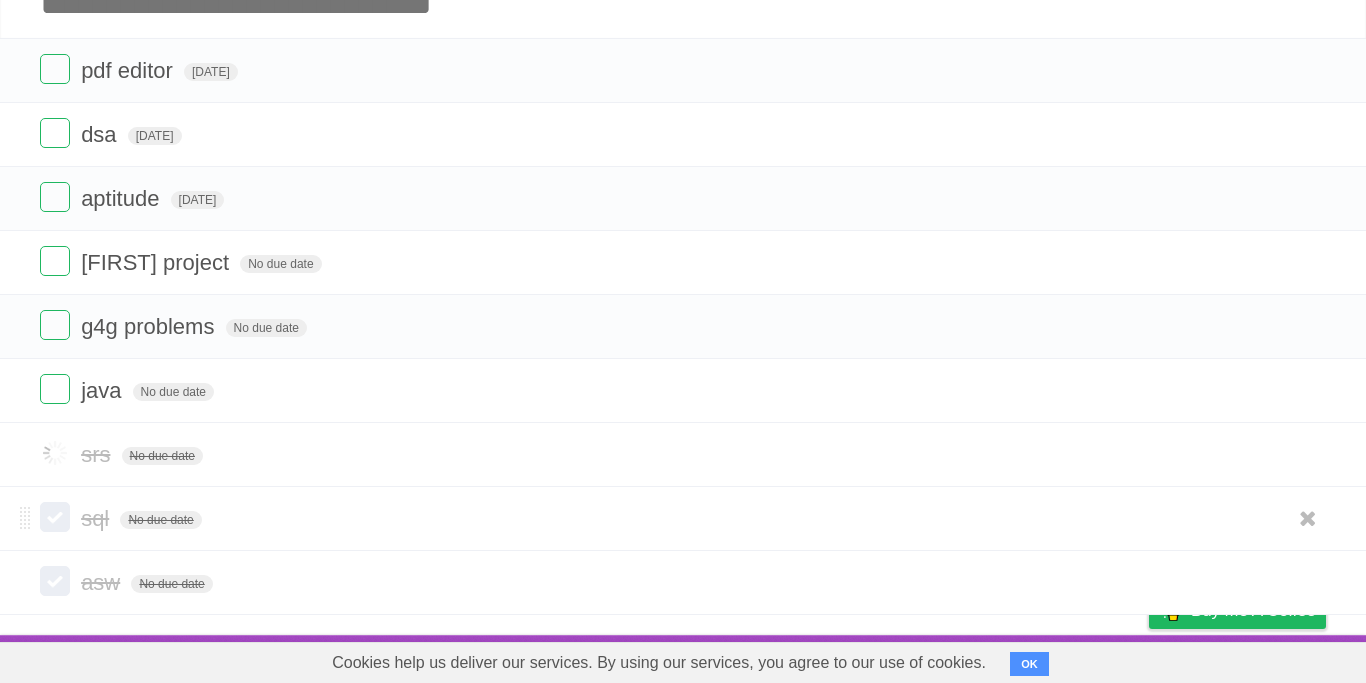click at bounding box center [55, 517] 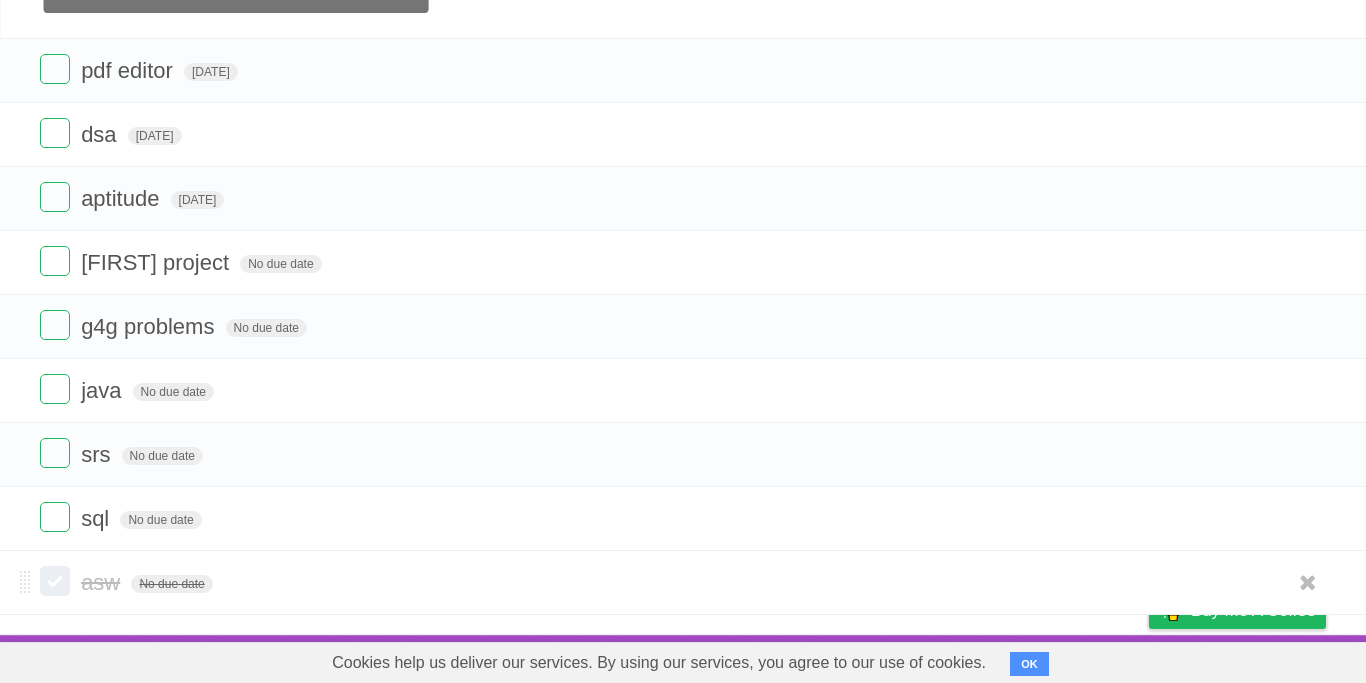 click at bounding box center (55, 581) 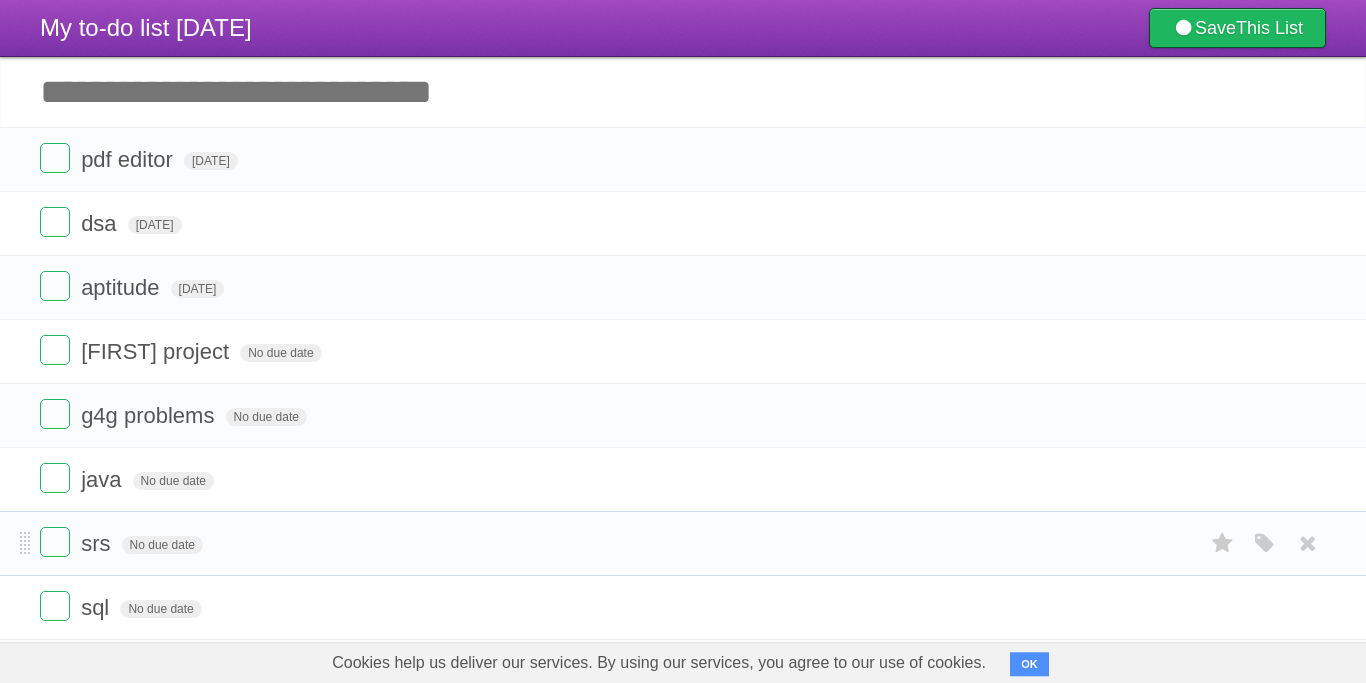 scroll, scrollTop: 0, scrollLeft: 0, axis: both 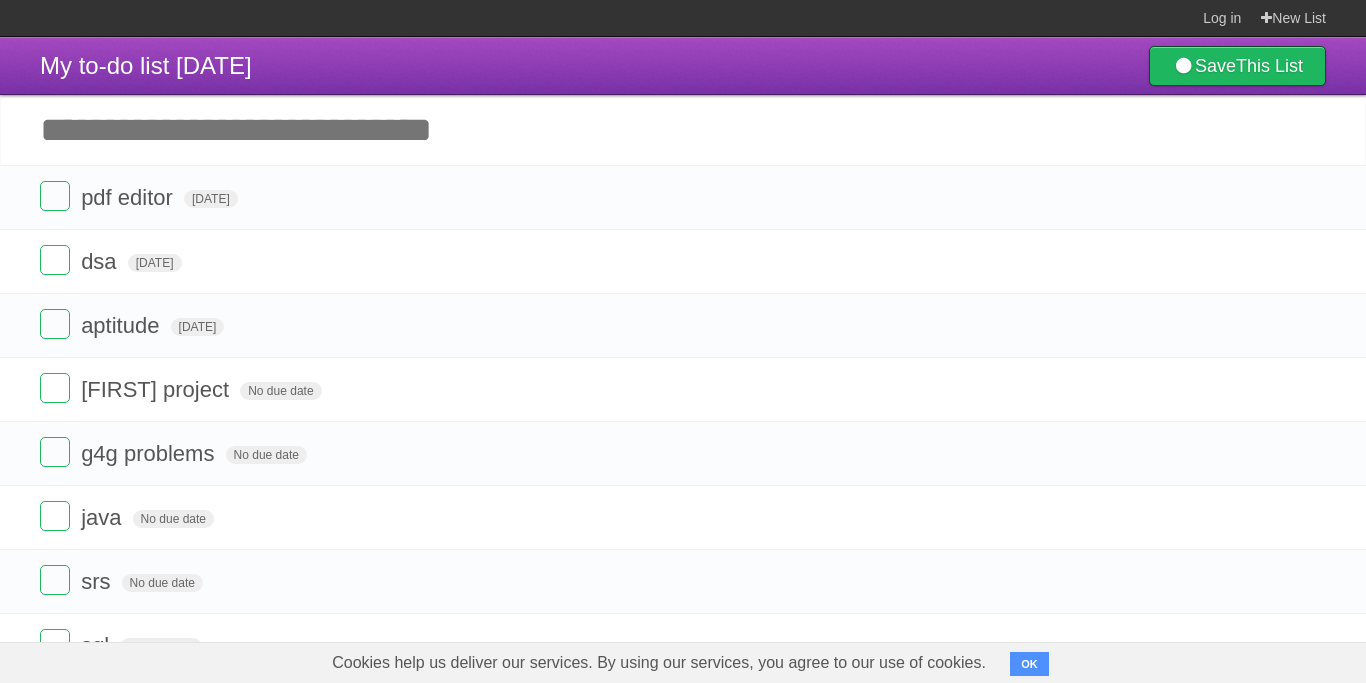 click on "Add another task" at bounding box center (683, 130) 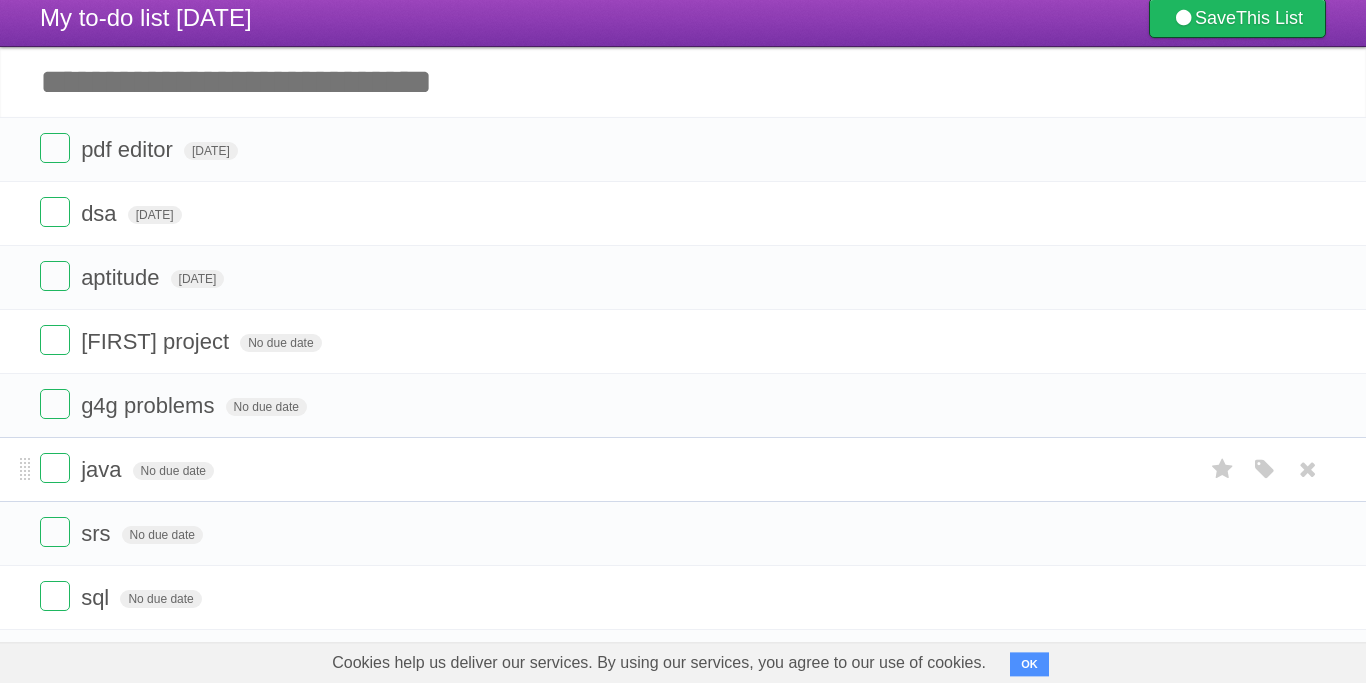 scroll, scrollTop: 0, scrollLeft: 0, axis: both 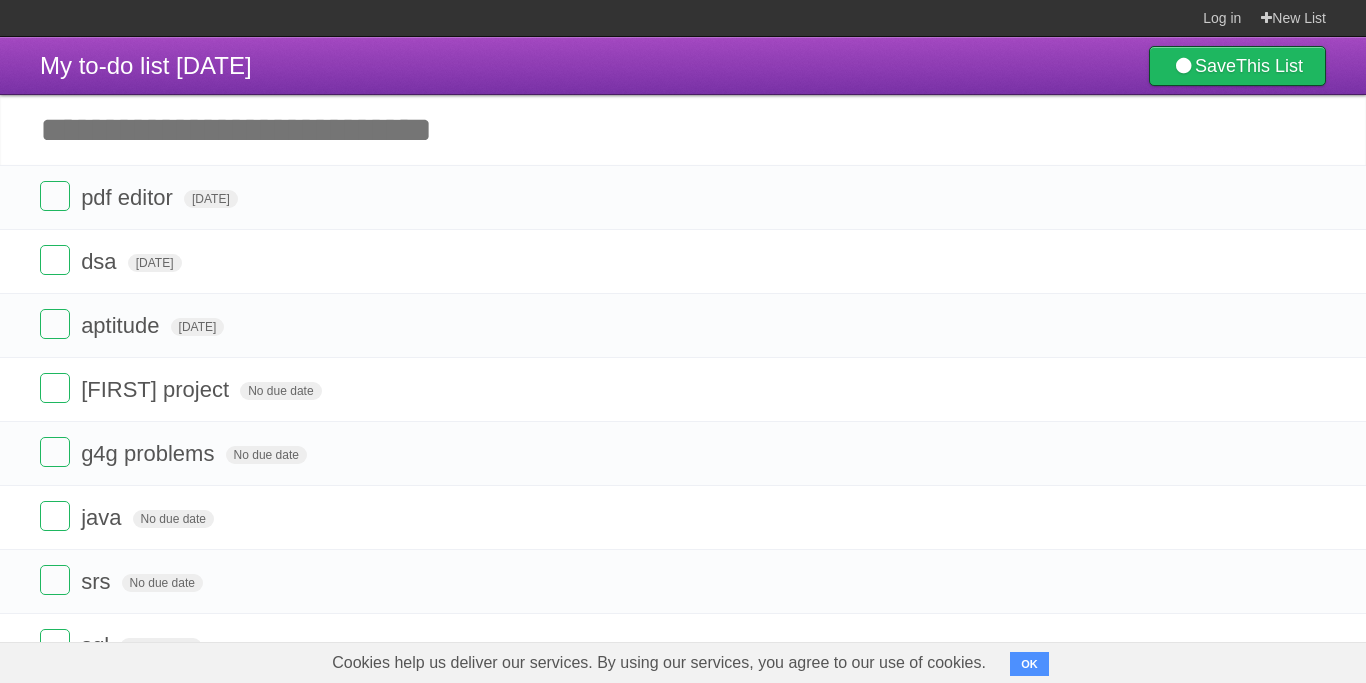 click on "Add another task" at bounding box center [683, 130] 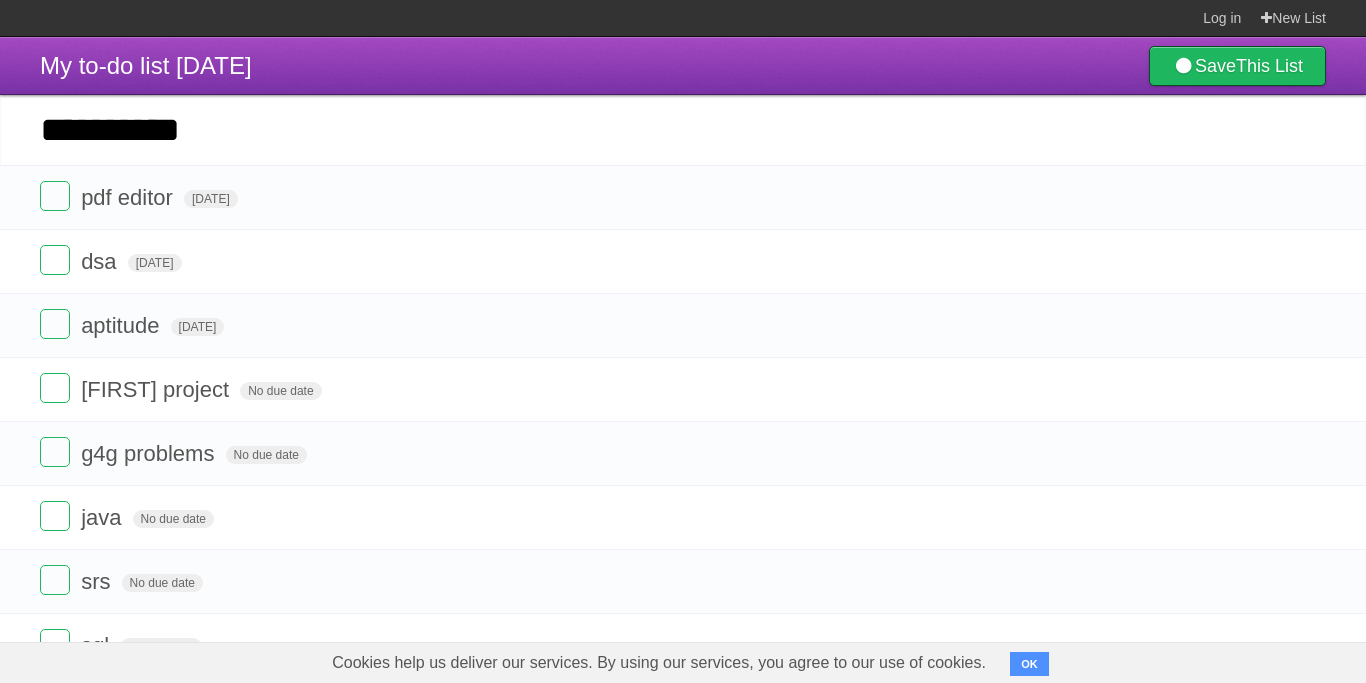 type on "**********" 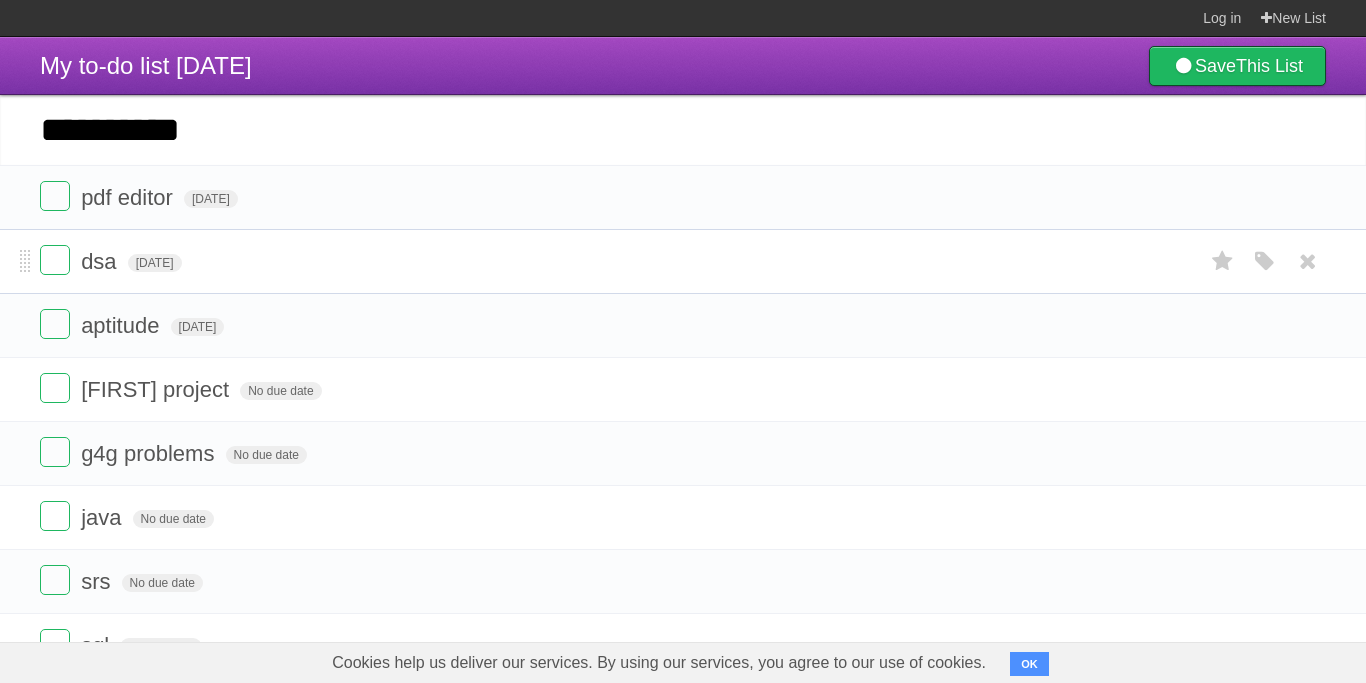 type 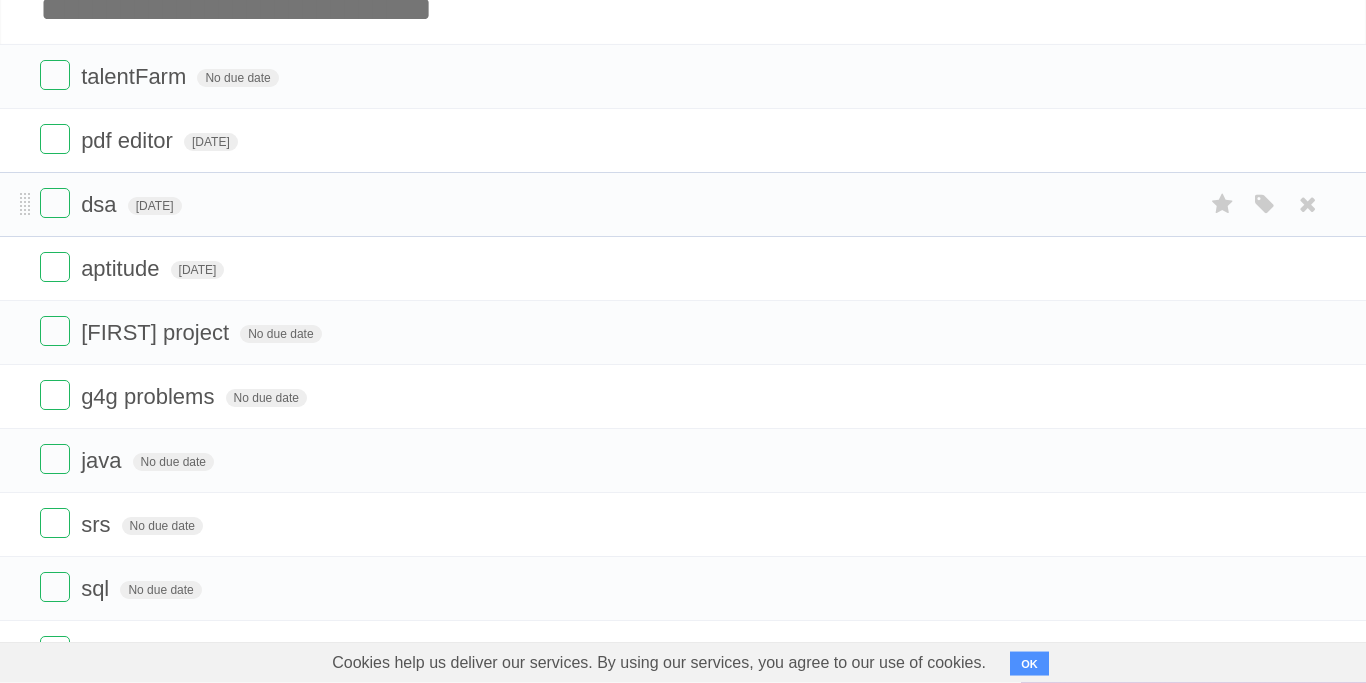 scroll, scrollTop: 195, scrollLeft: 0, axis: vertical 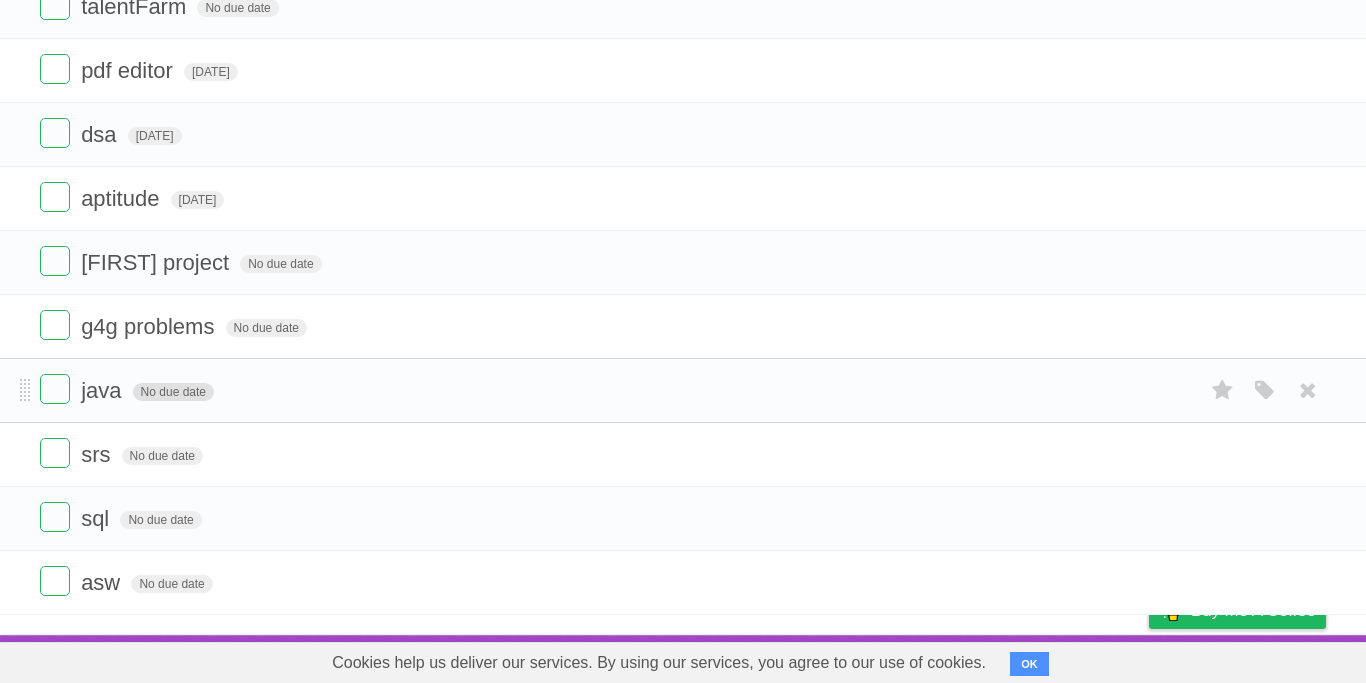 click on "No due date" at bounding box center (173, 392) 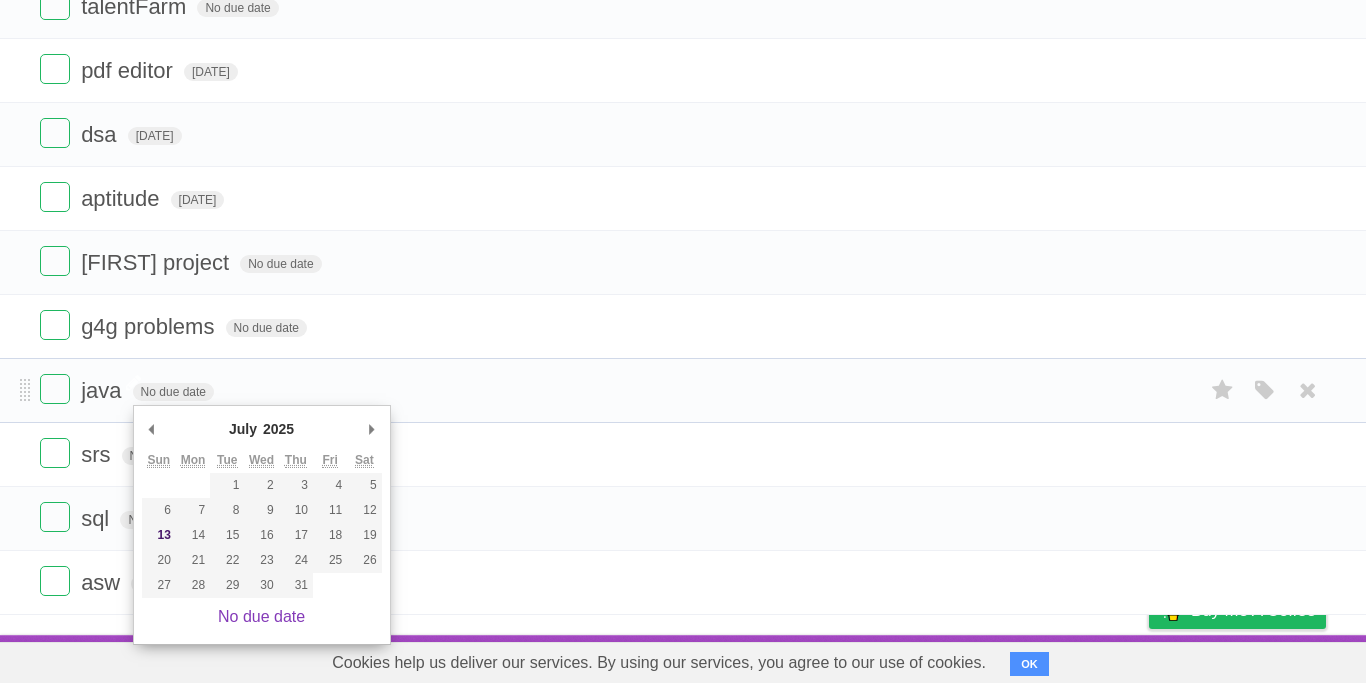 click on "java" at bounding box center [103, 390] 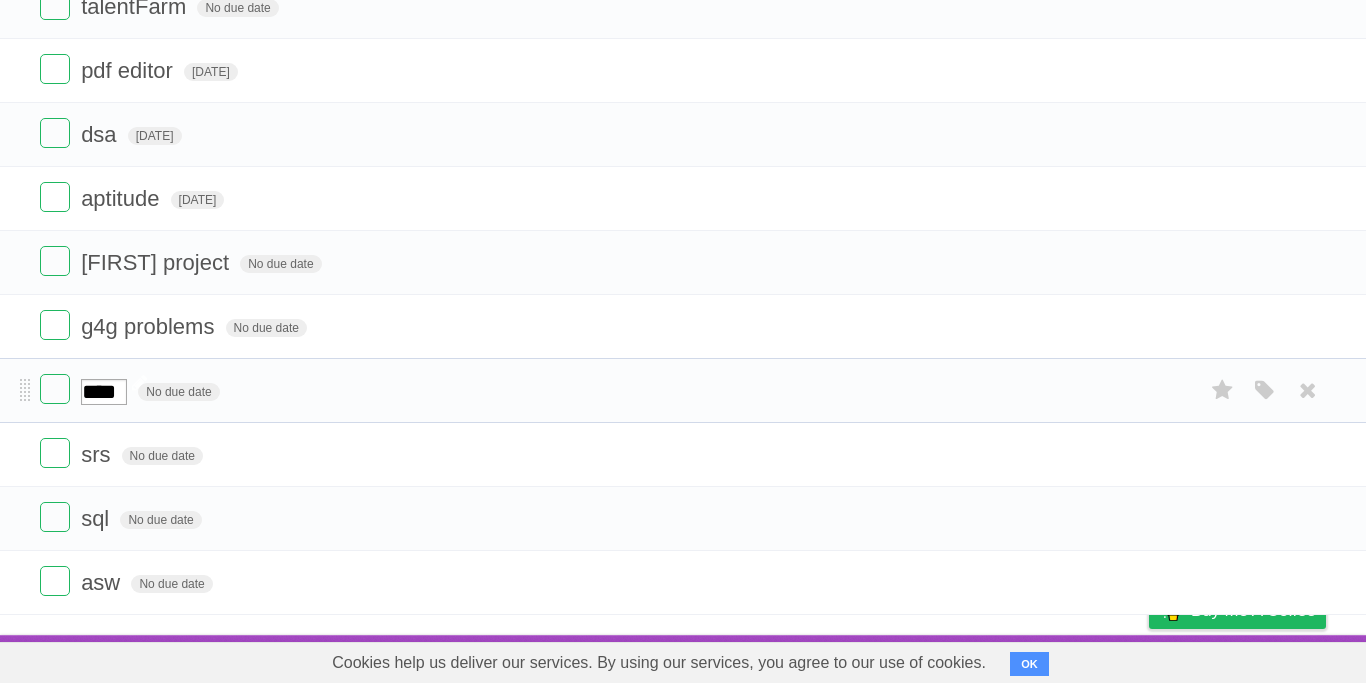 click on "****" at bounding box center (104, 392) 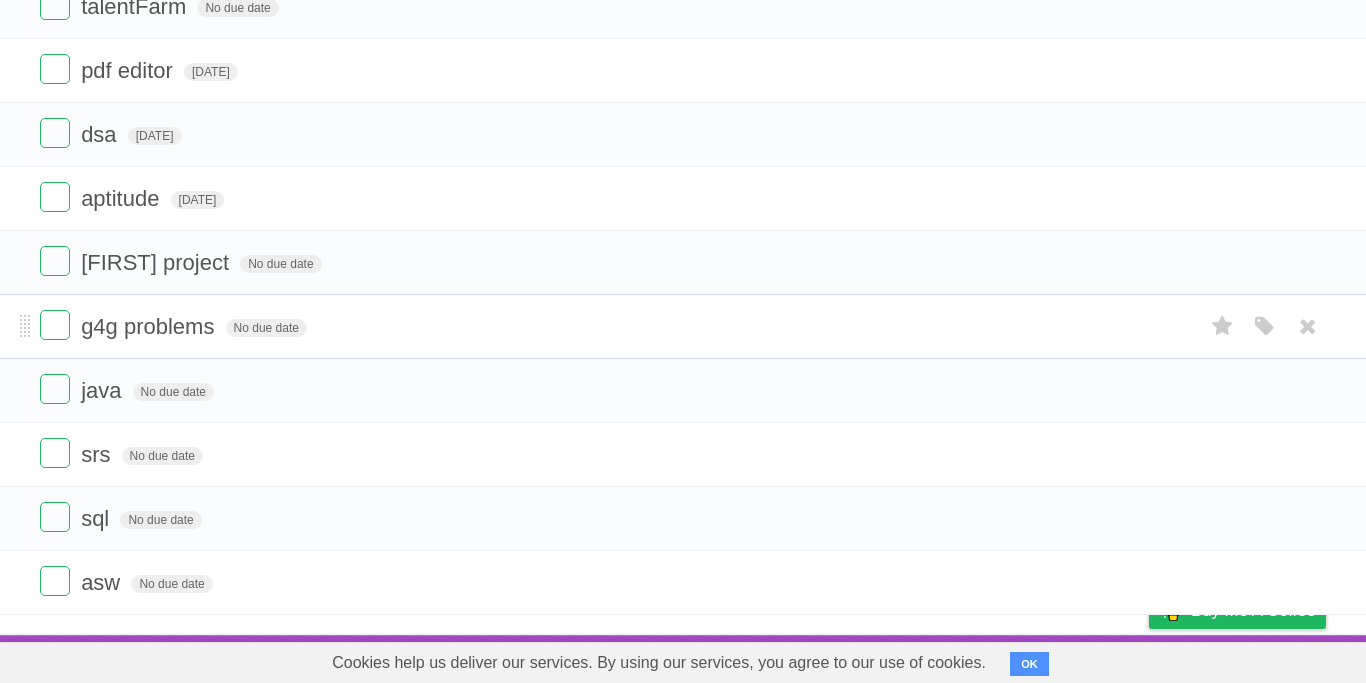 click on "g4g problems
No due date
White
Red
Blue
Green
Purple
Orange" at bounding box center [683, 326] 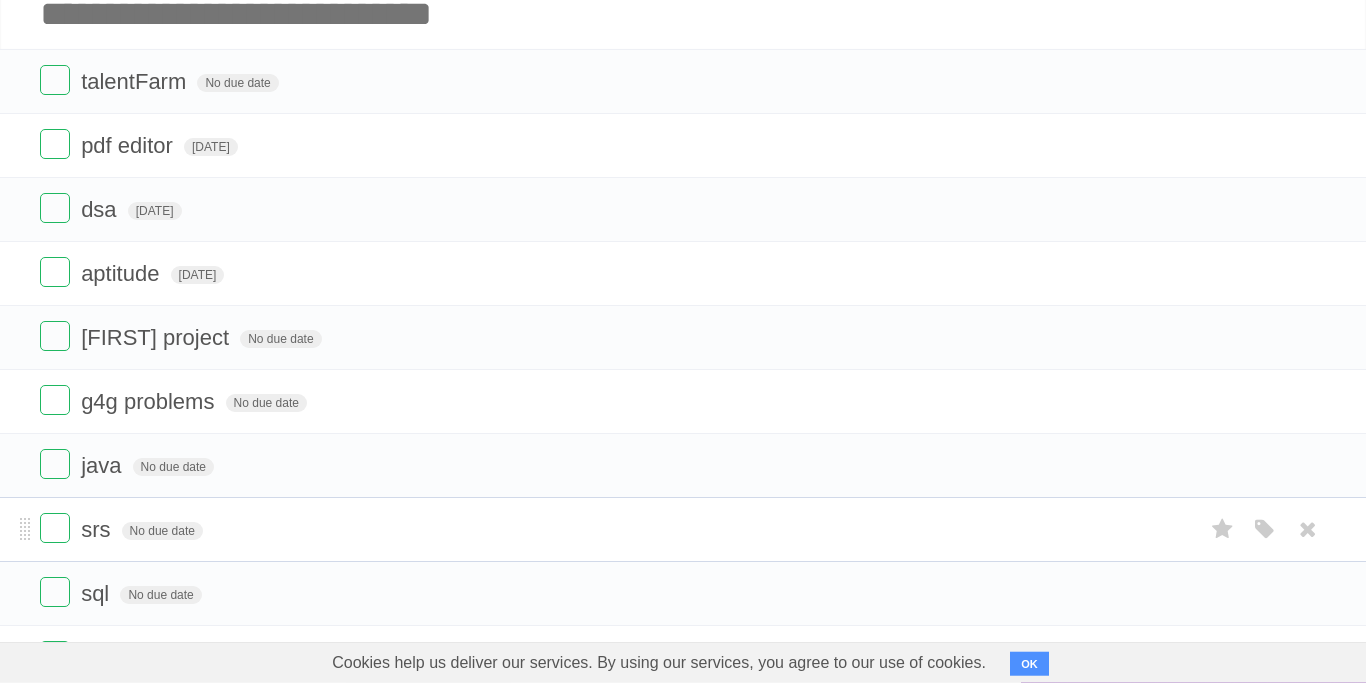 scroll, scrollTop: 0, scrollLeft: 0, axis: both 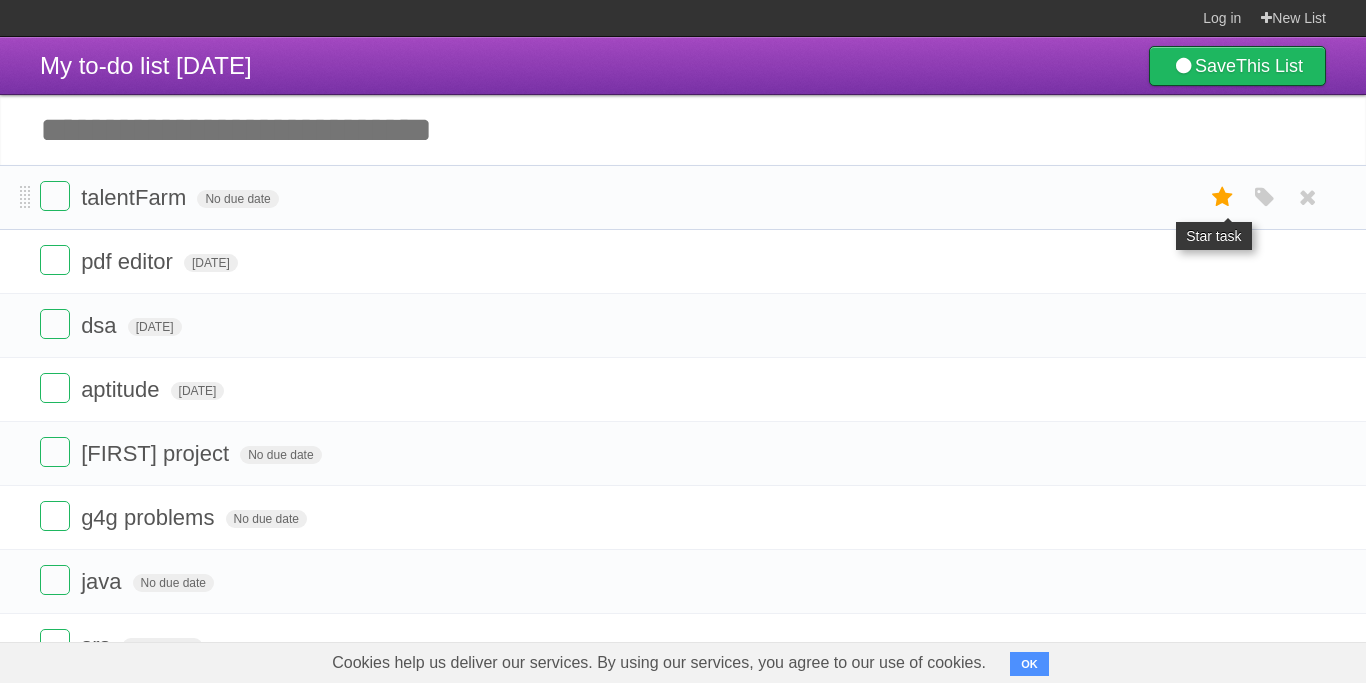 click at bounding box center [1223, 197] 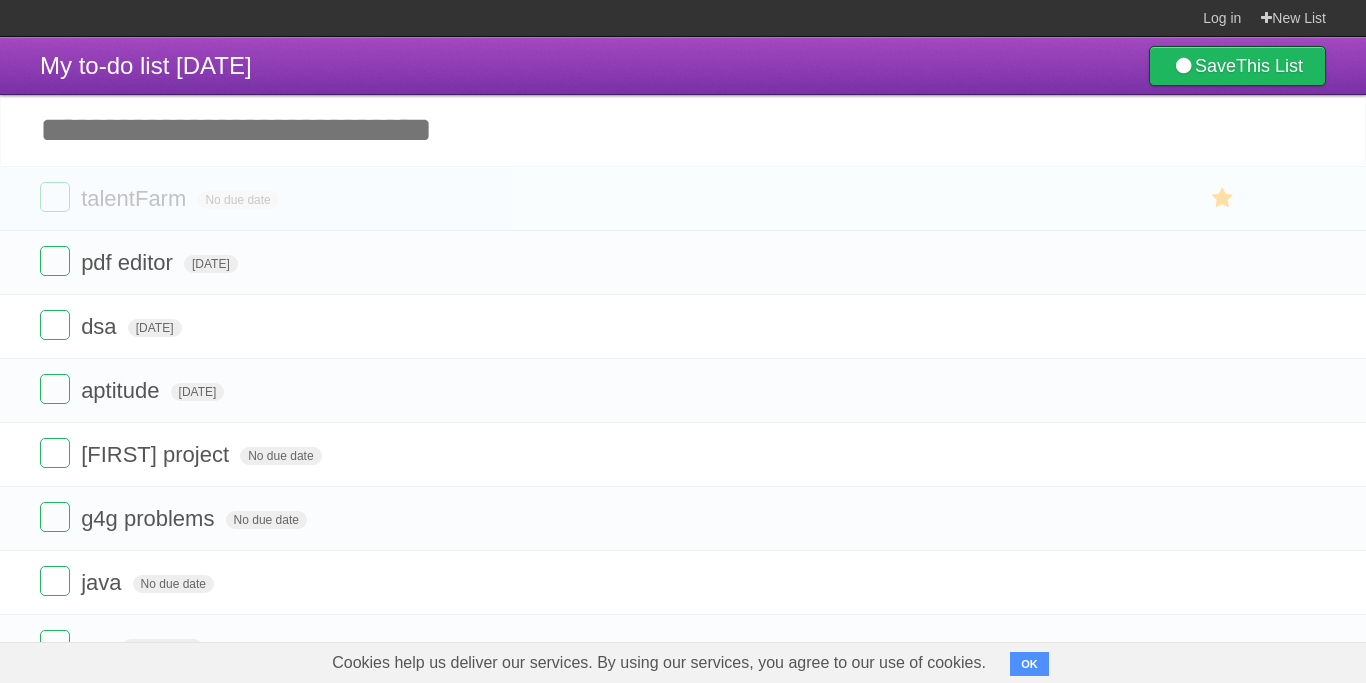 click at bounding box center [1223, 198] 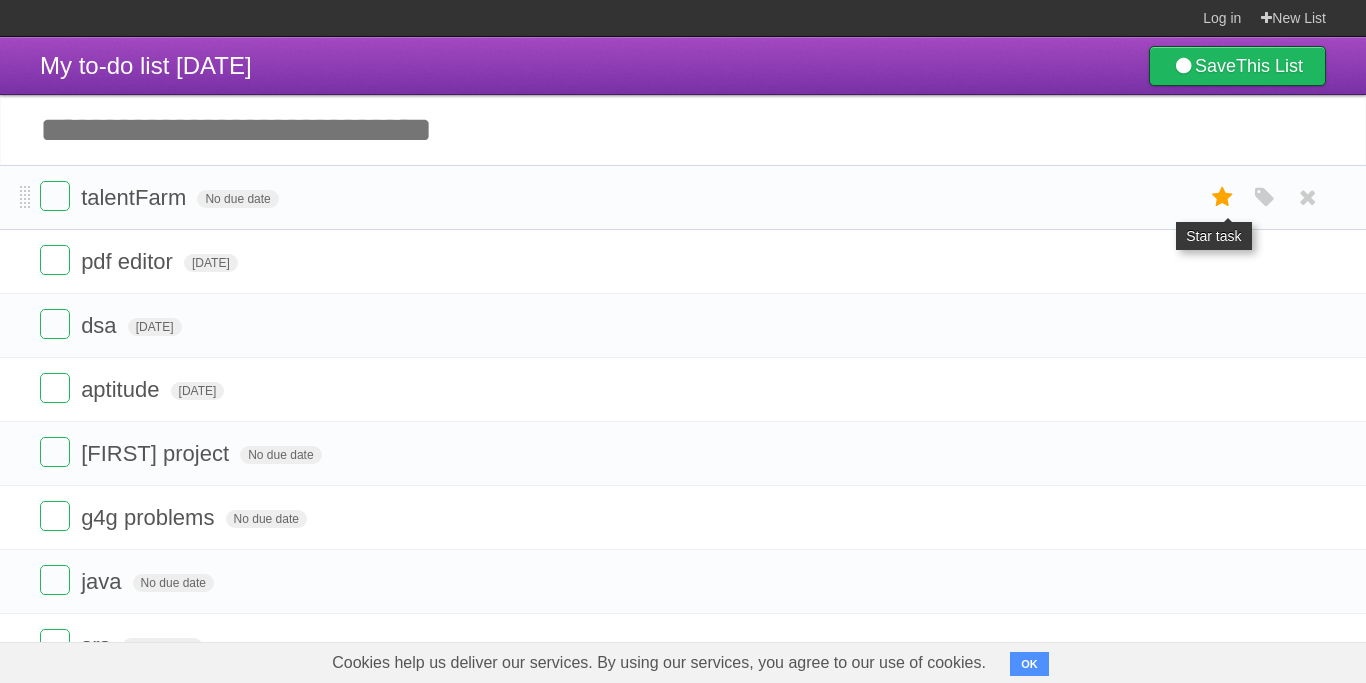 click at bounding box center (1223, 197) 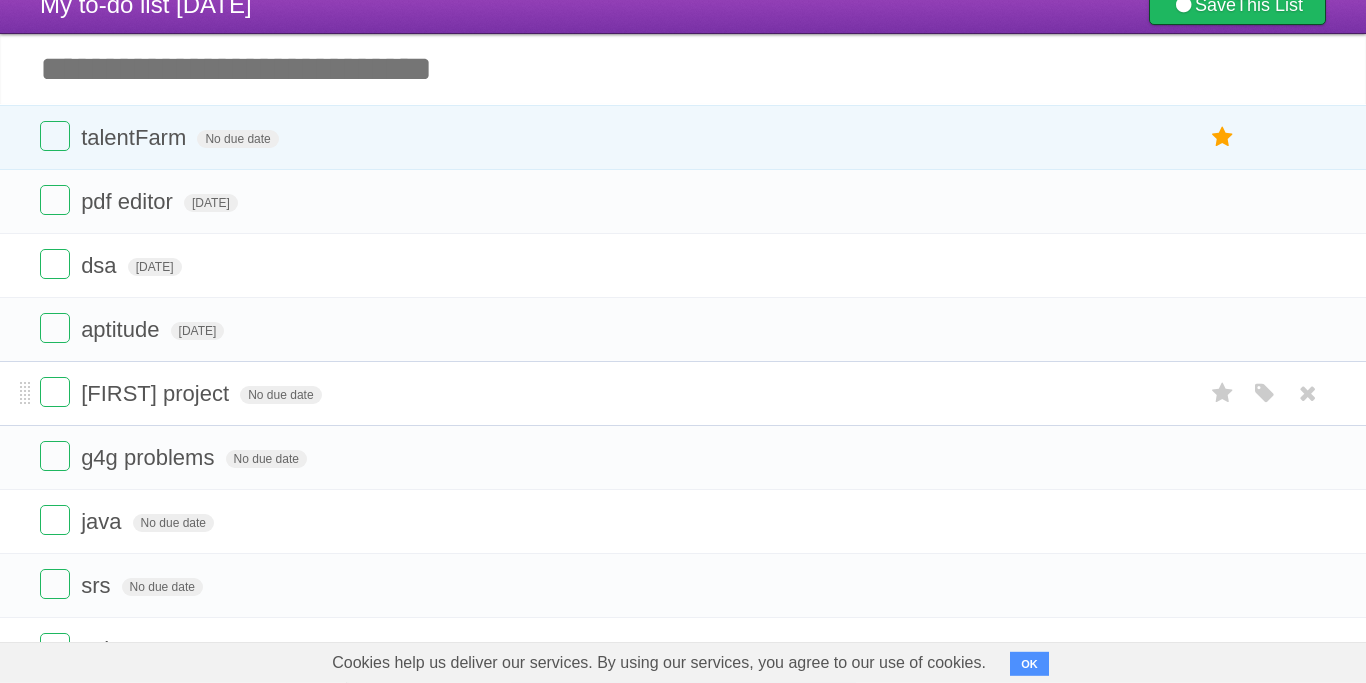 scroll, scrollTop: 102, scrollLeft: 0, axis: vertical 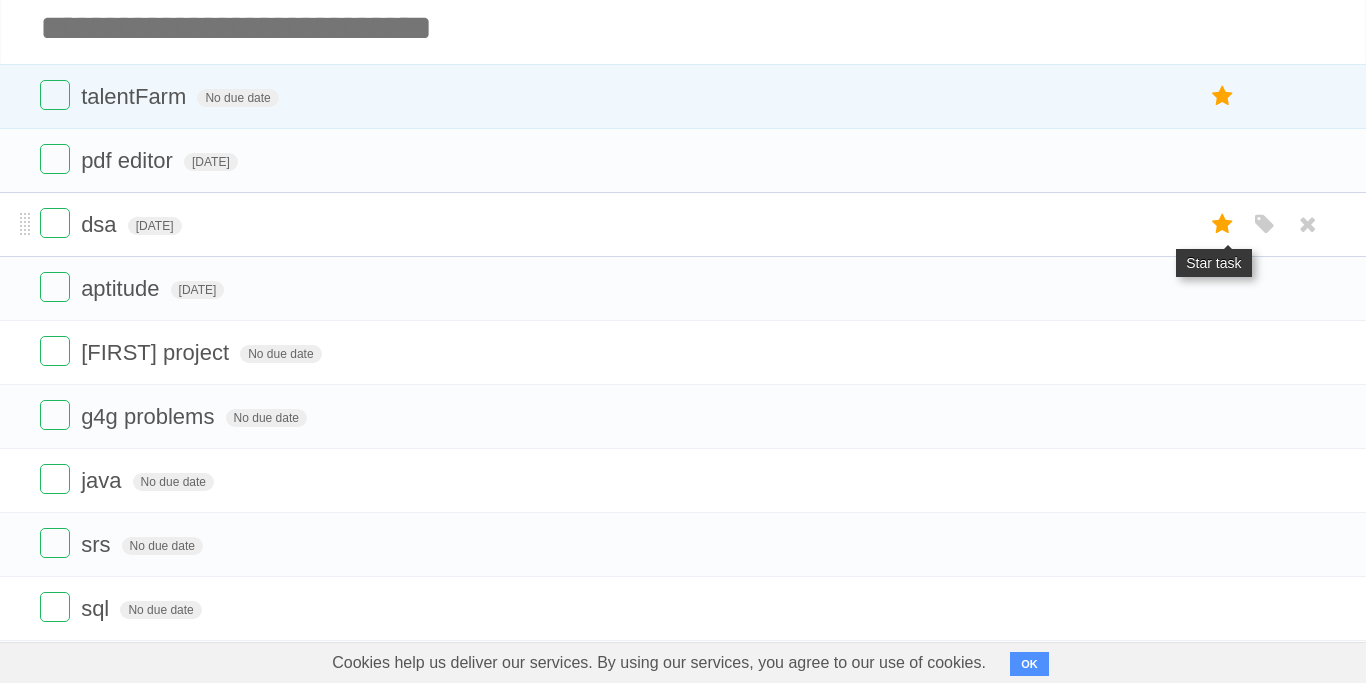 click at bounding box center (1223, 224) 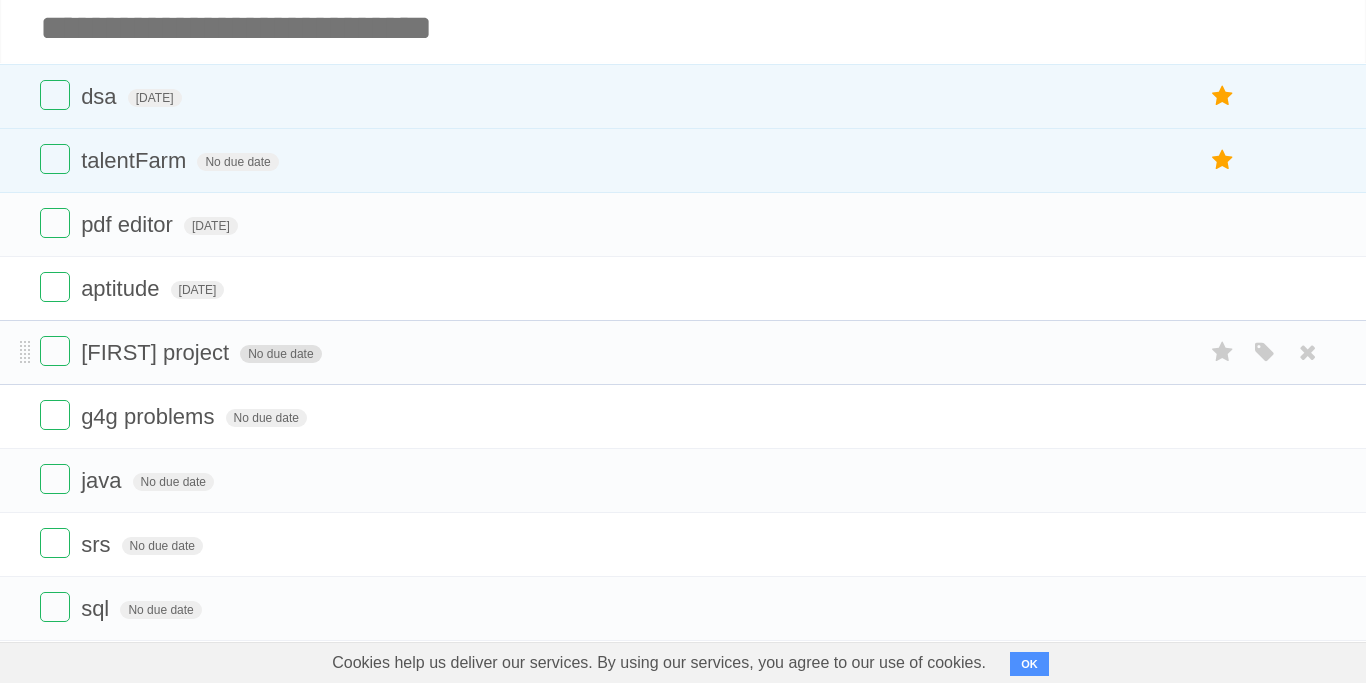 scroll, scrollTop: 196, scrollLeft: 0, axis: vertical 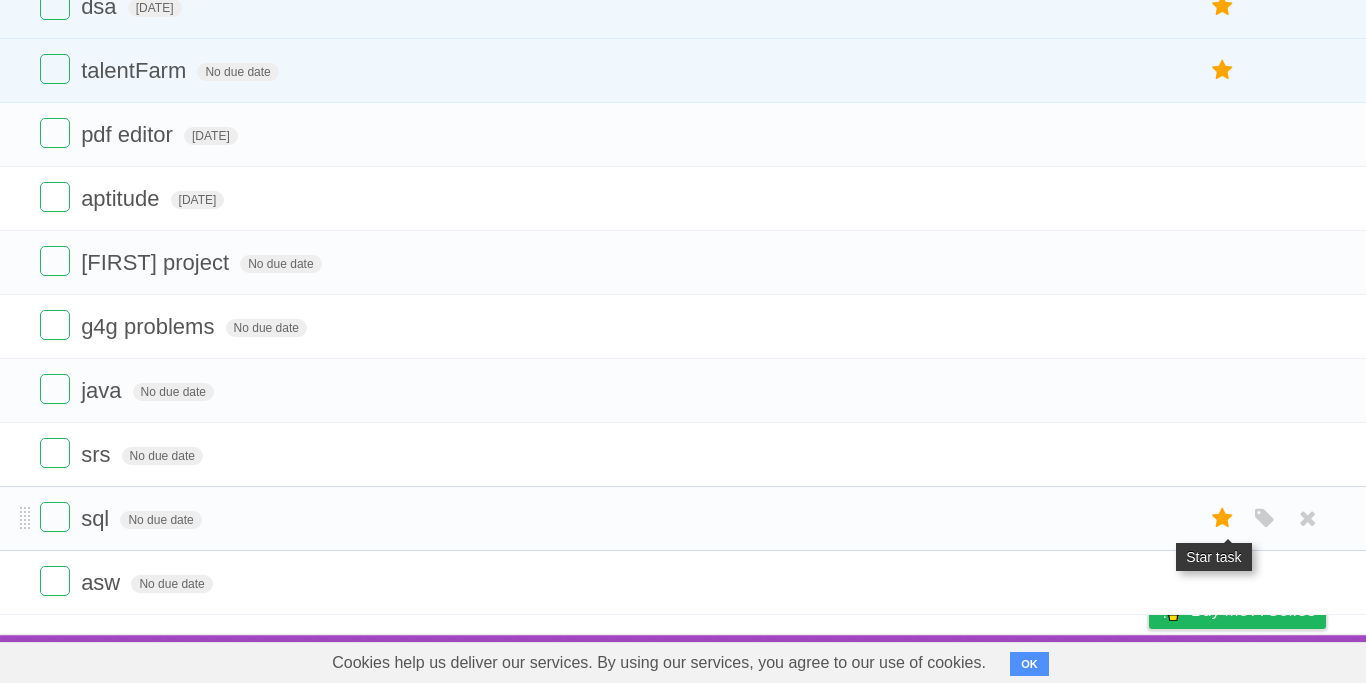 click at bounding box center (1223, 518) 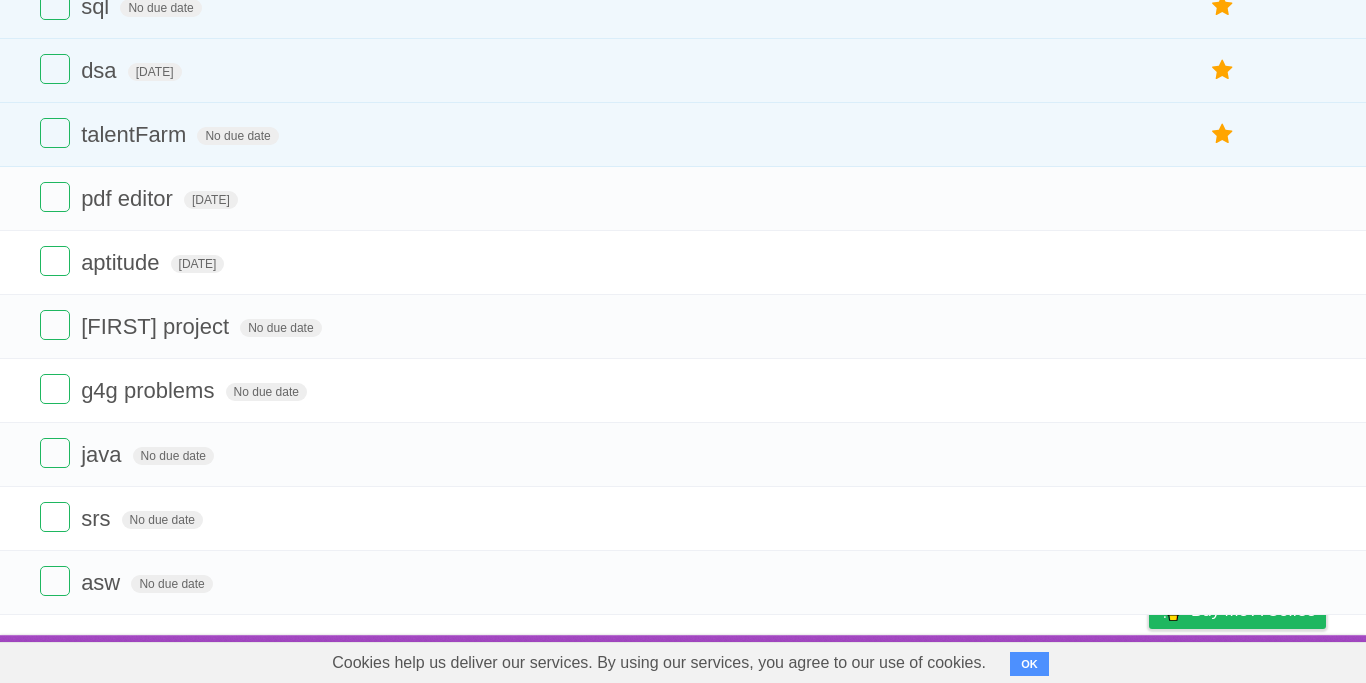 click at bounding box center (1223, 518) 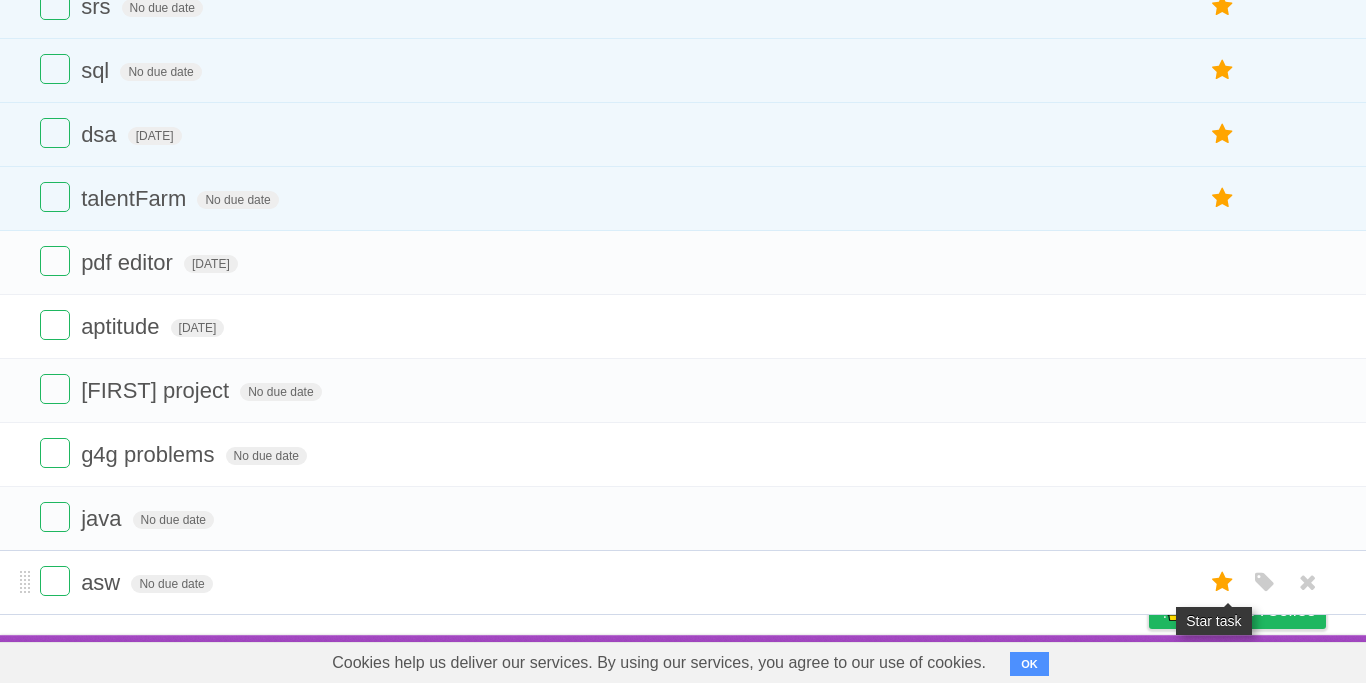 click at bounding box center (1223, 582) 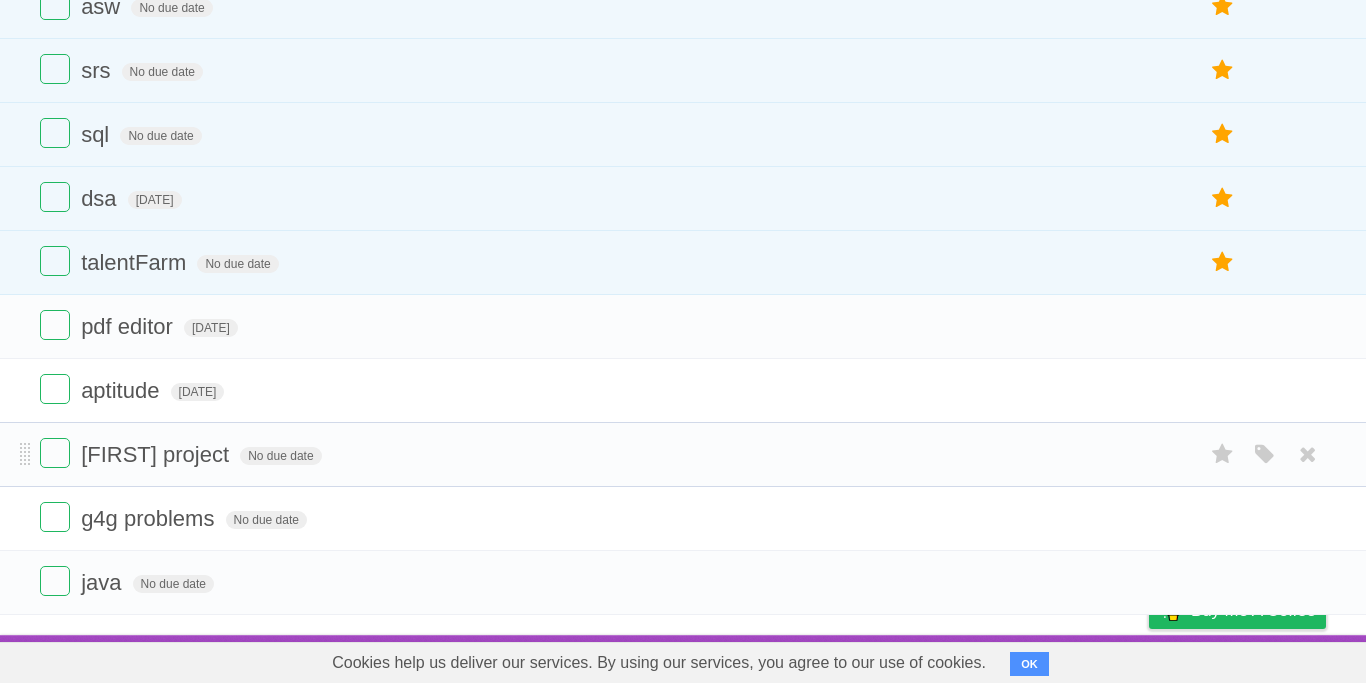 scroll, scrollTop: 0, scrollLeft: 0, axis: both 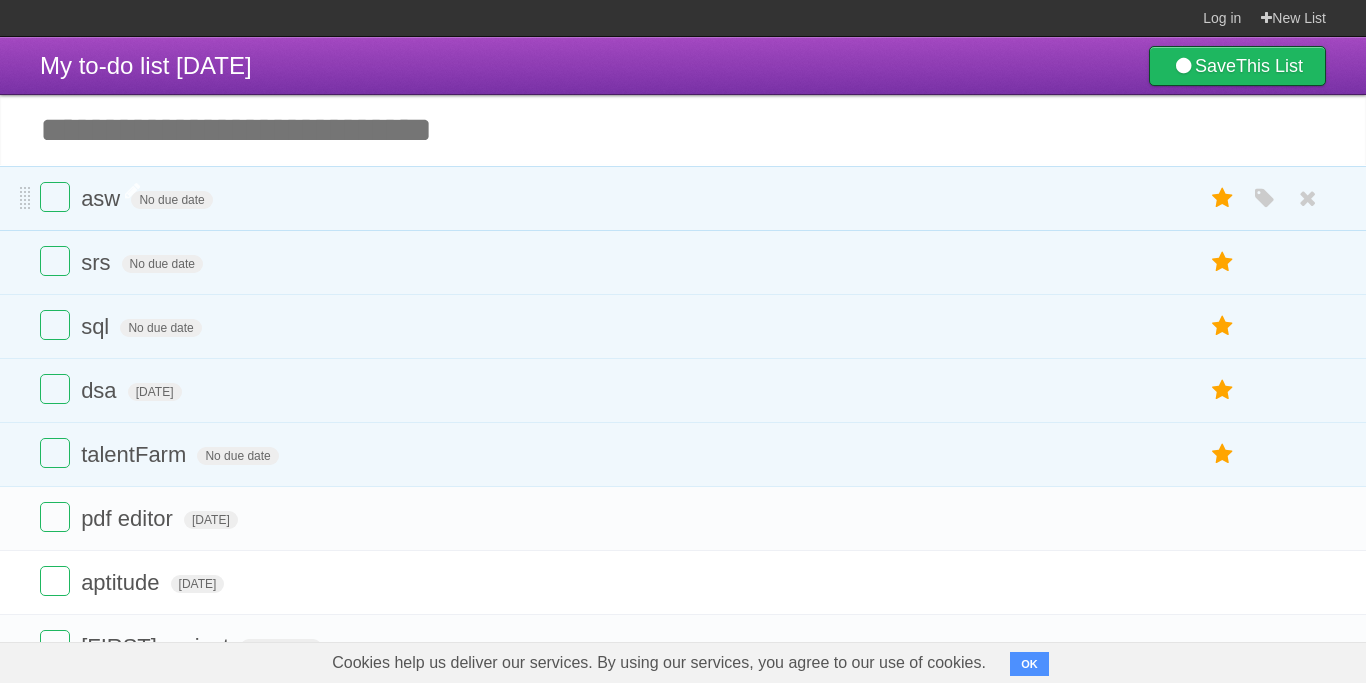 click on "asw" at bounding box center (103, 198) 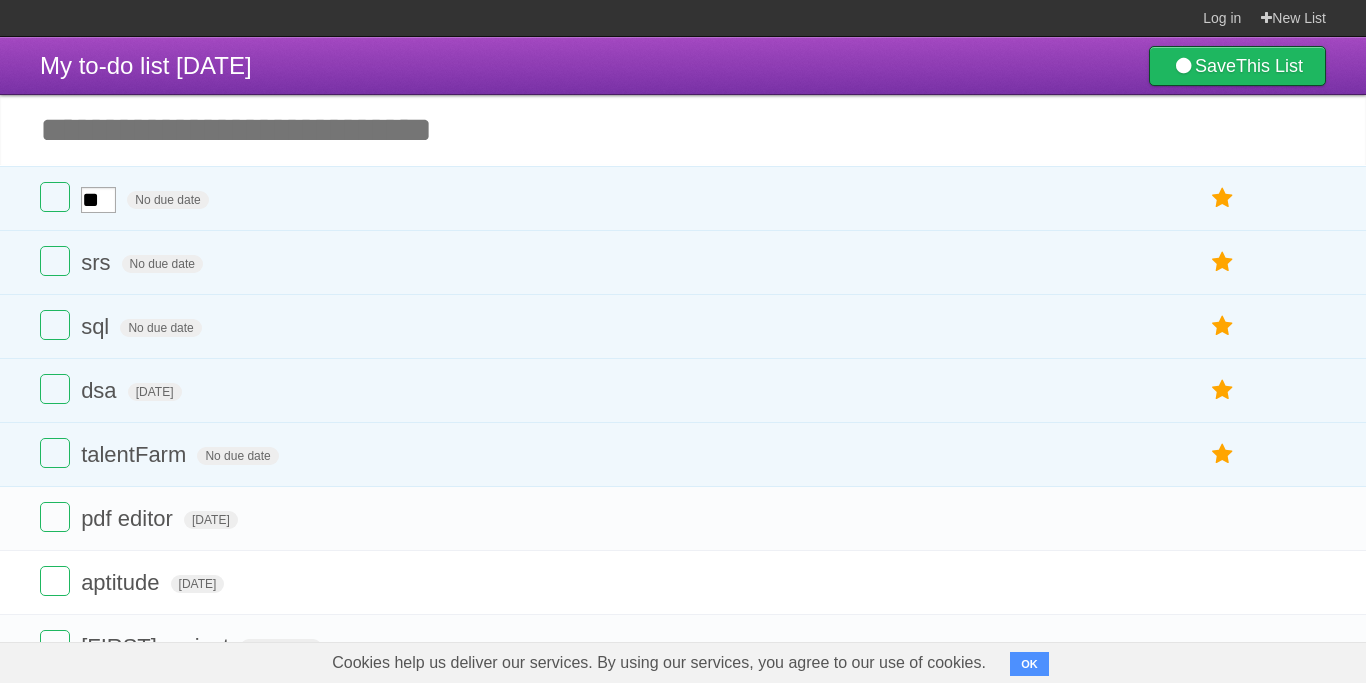 type on "***" 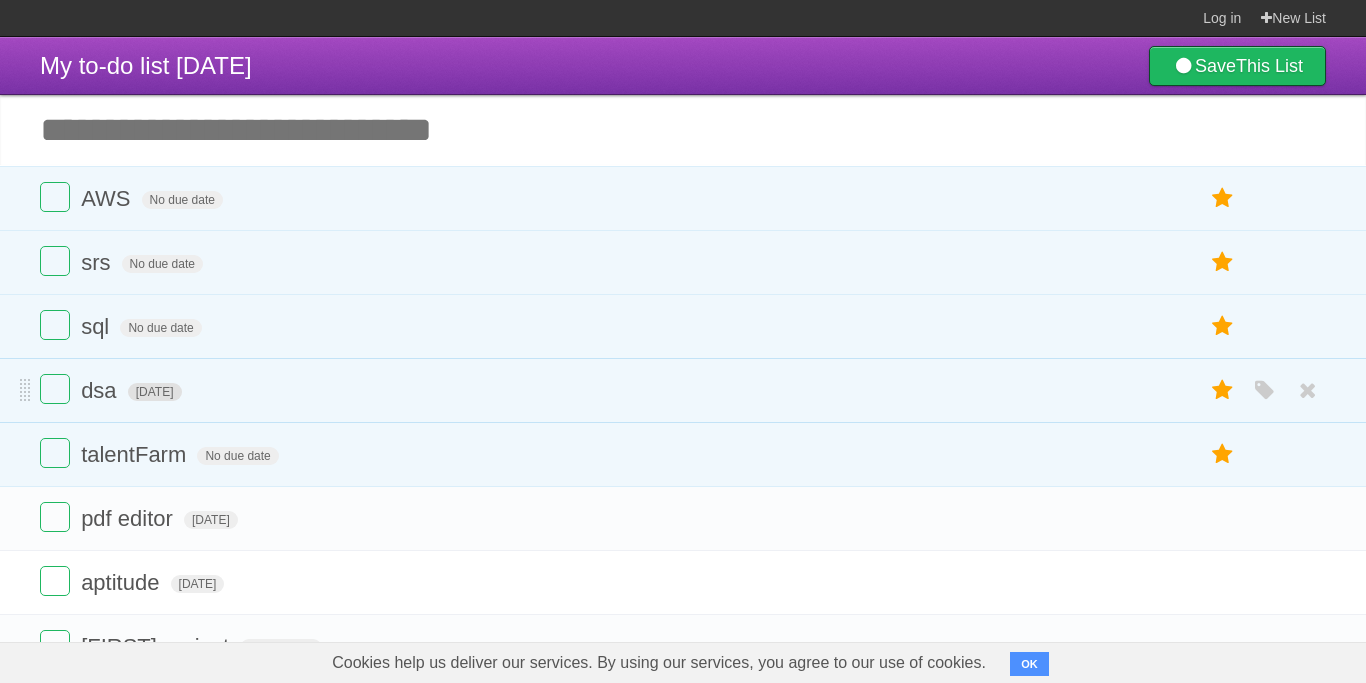 click on "[PHONE]" at bounding box center [155, 392] 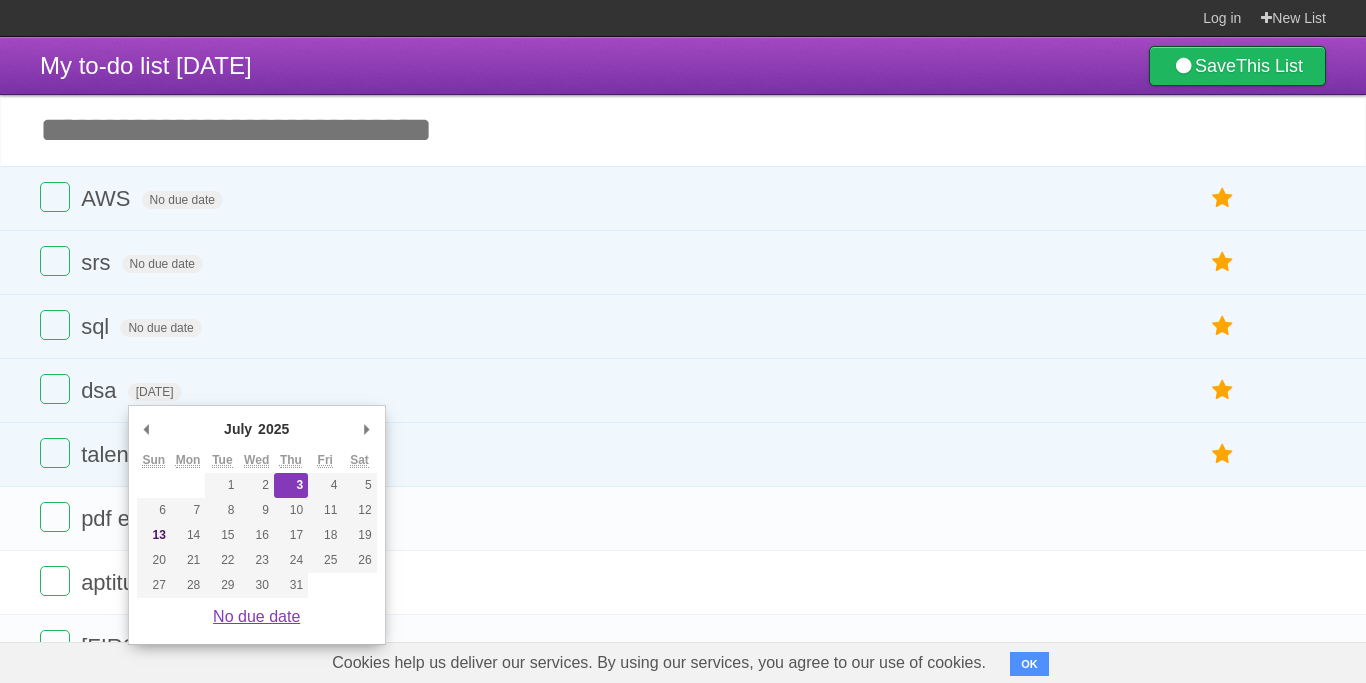 click on "No due date" at bounding box center (256, 616) 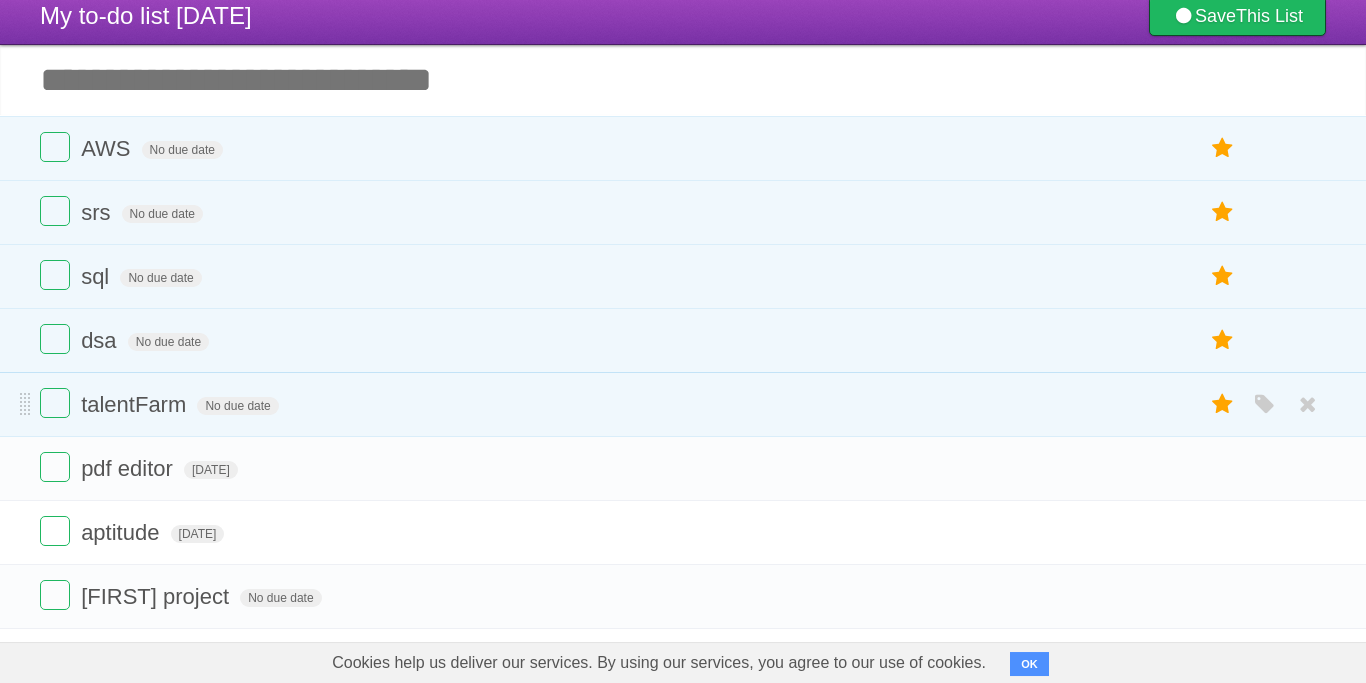 scroll, scrollTop: 102, scrollLeft: 0, axis: vertical 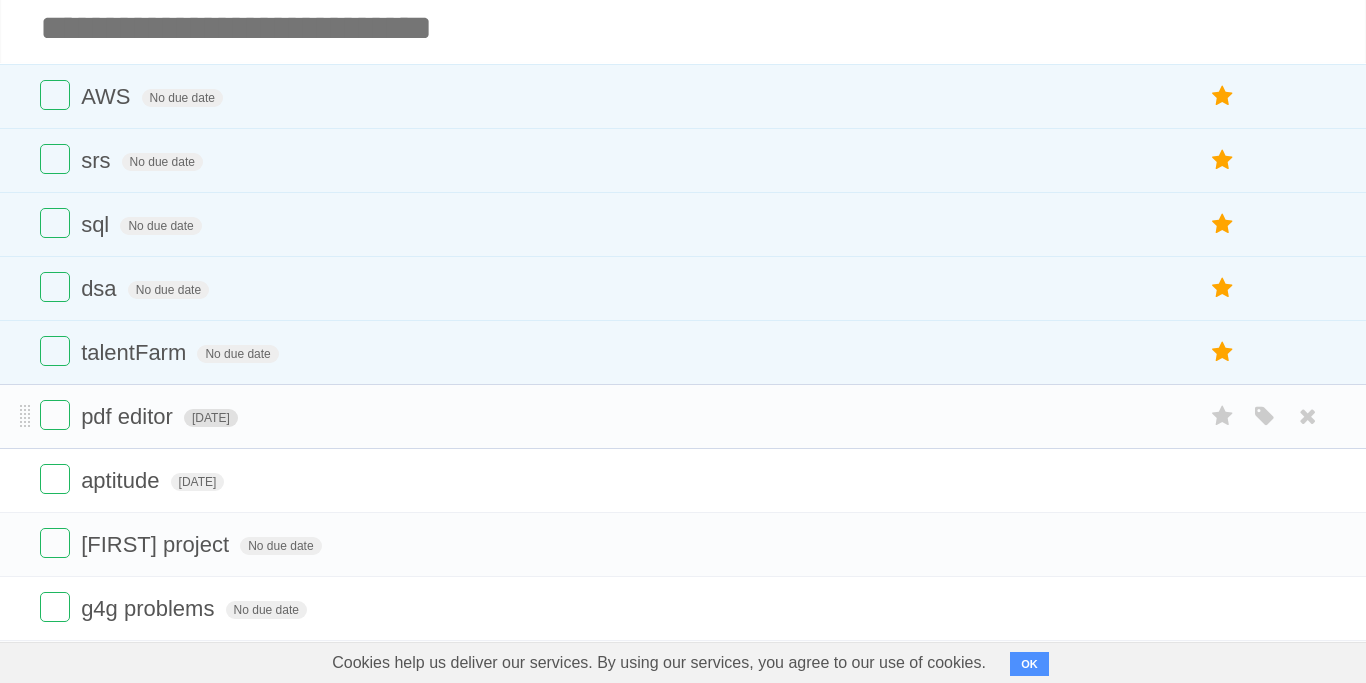 click on "[PHONE]" at bounding box center (211, 418) 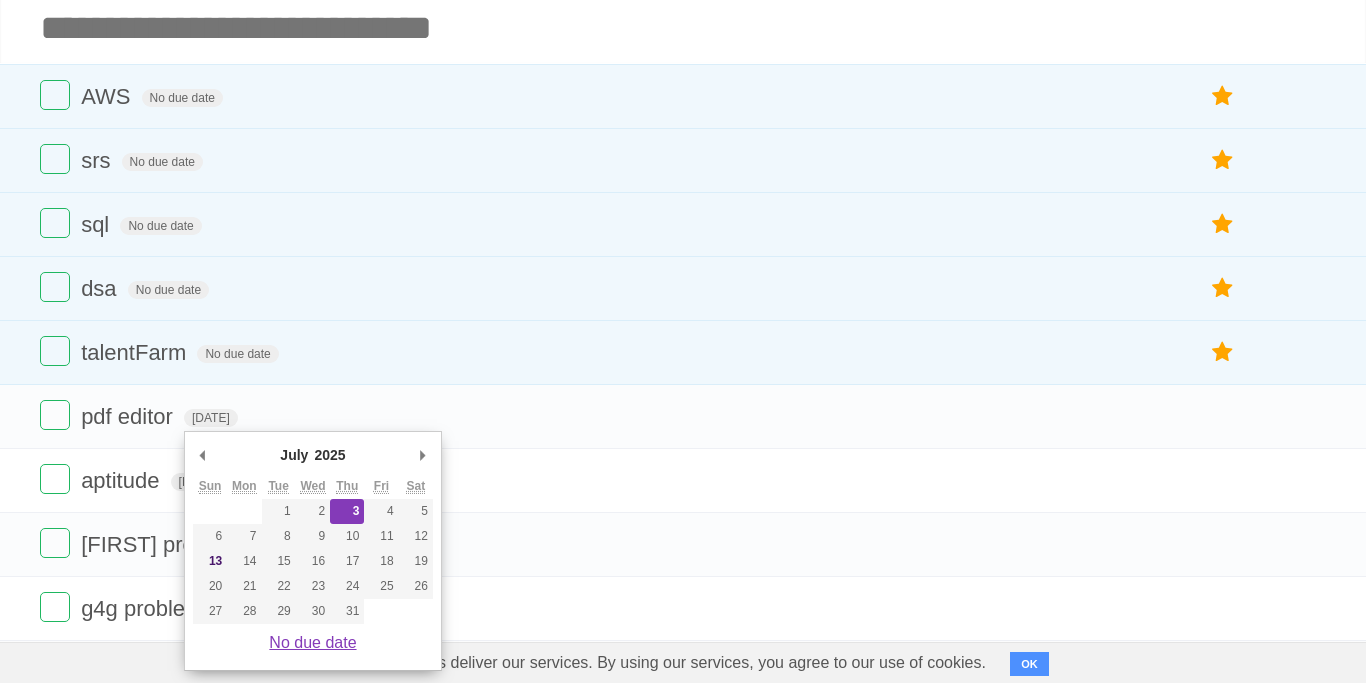 click on "No due date" at bounding box center [312, 642] 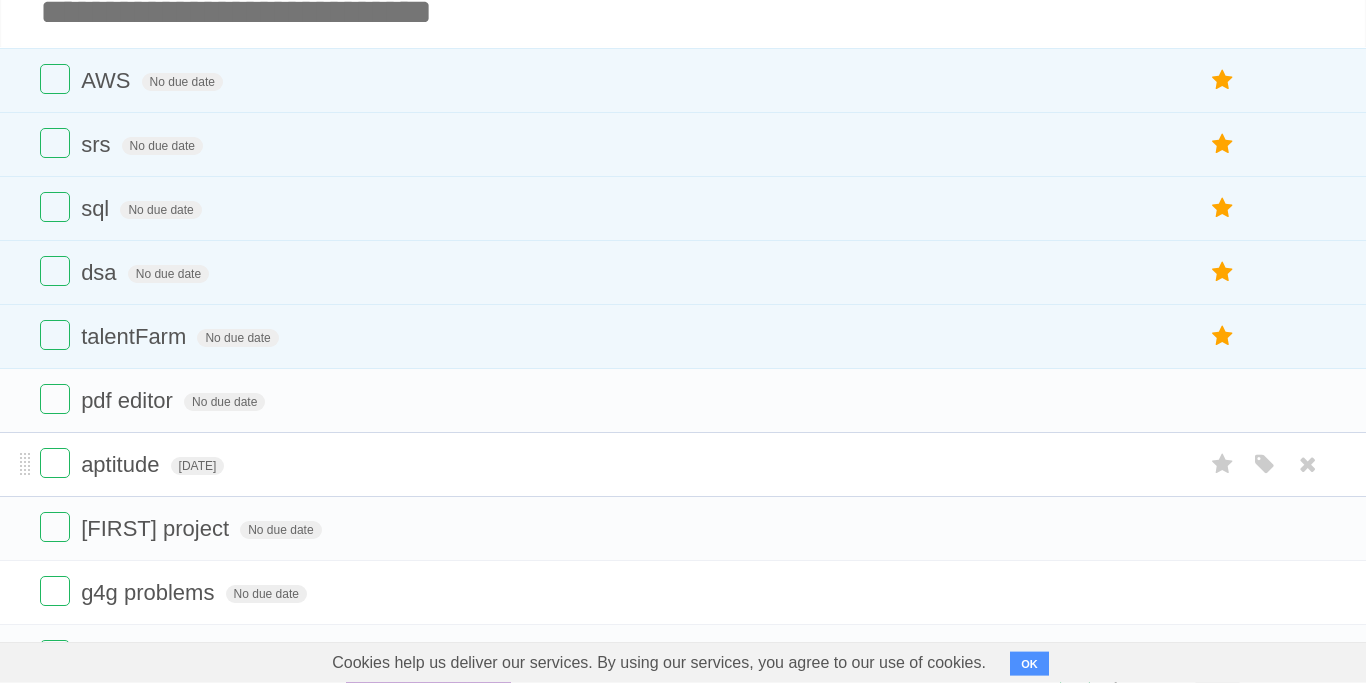 scroll, scrollTop: 196, scrollLeft: 0, axis: vertical 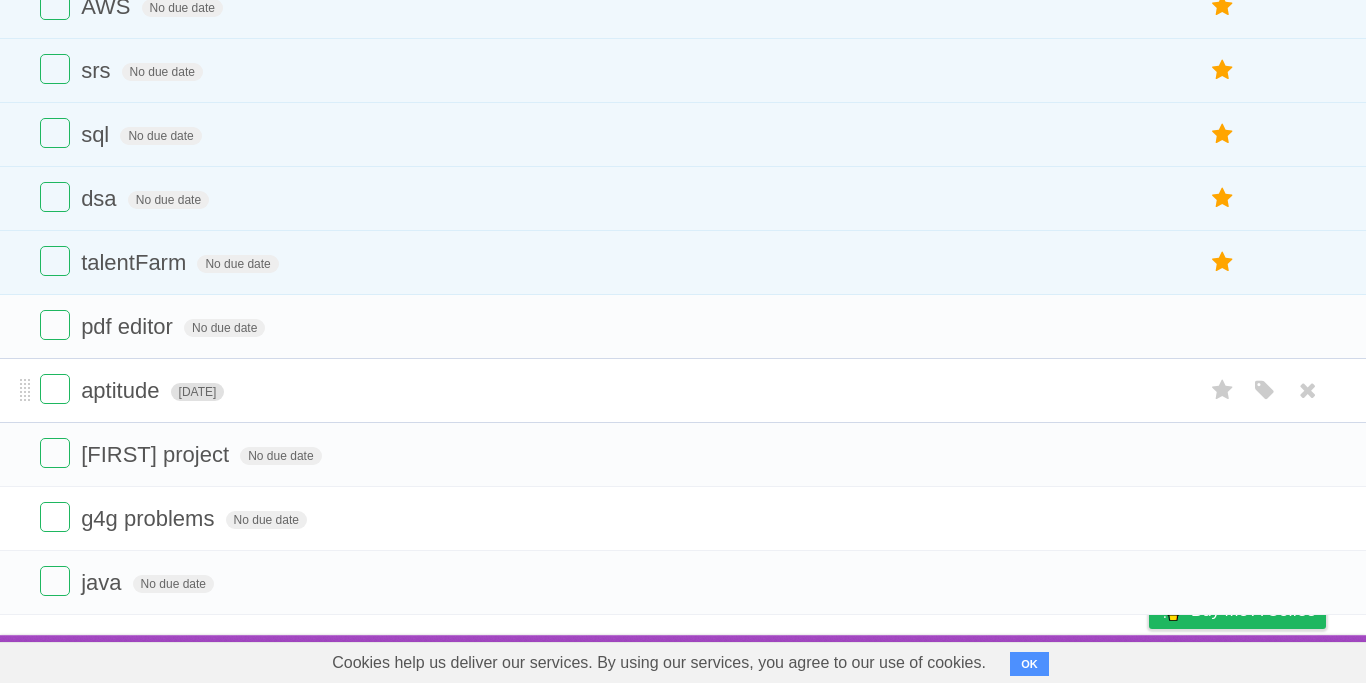 click on "[PHONE]" at bounding box center [198, 392] 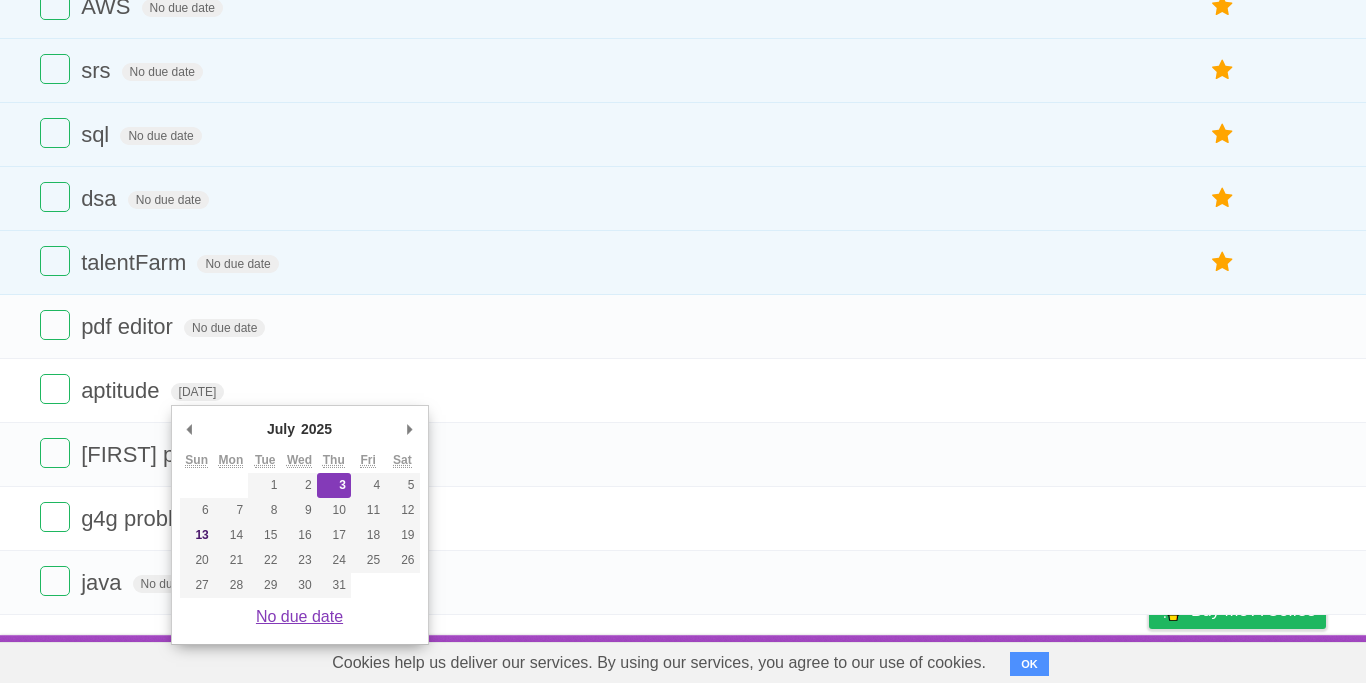 click on "No due date" at bounding box center [299, 616] 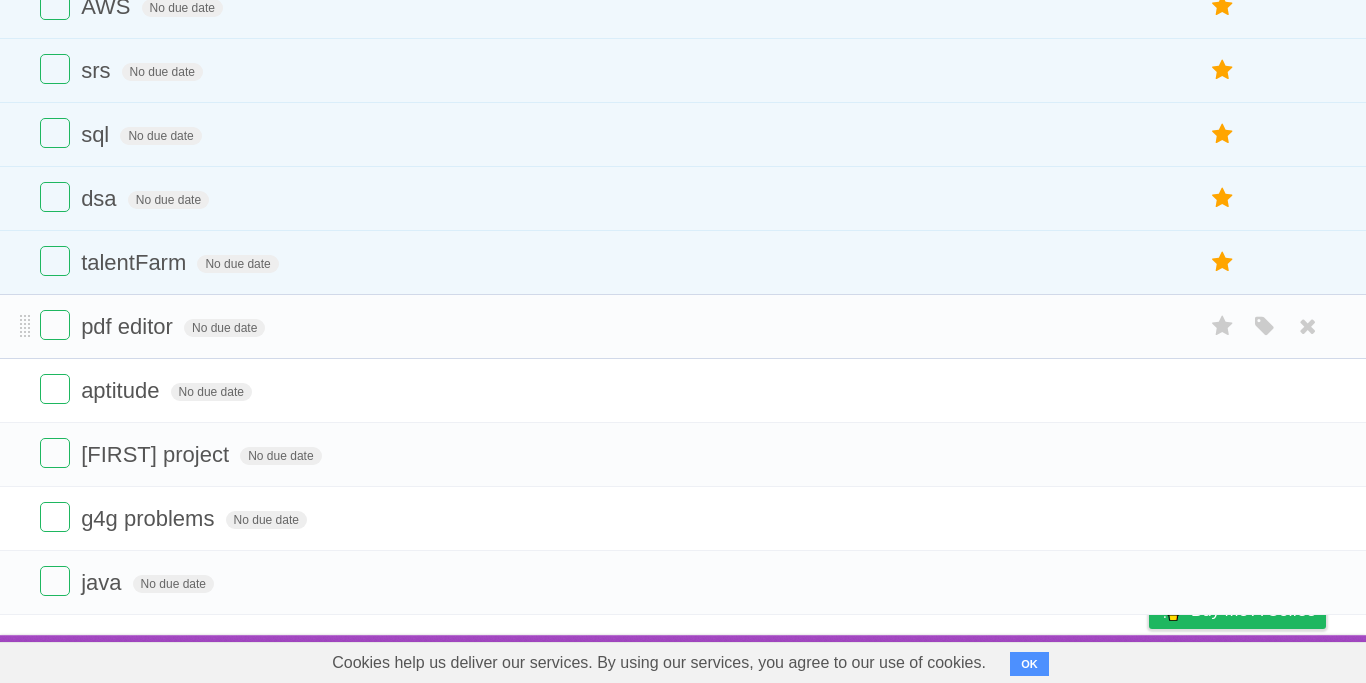 scroll, scrollTop: 0, scrollLeft: 0, axis: both 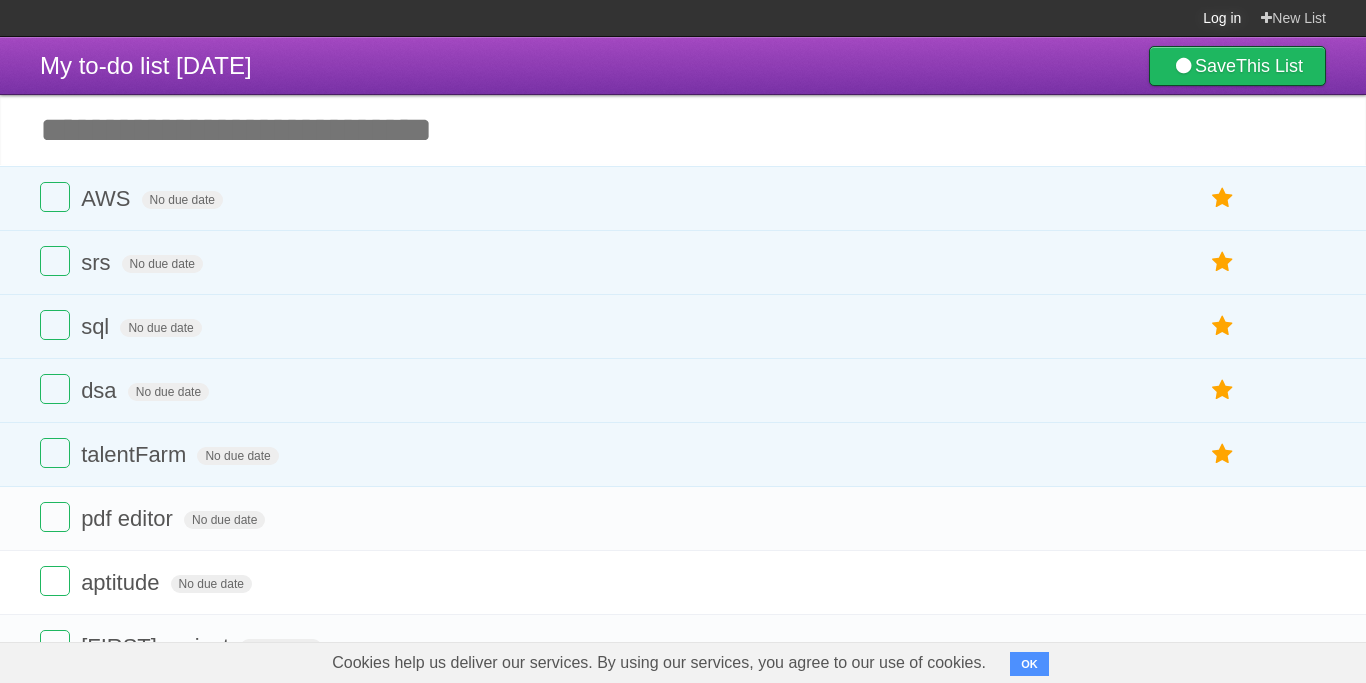 click on "Log in" at bounding box center (1222, 18) 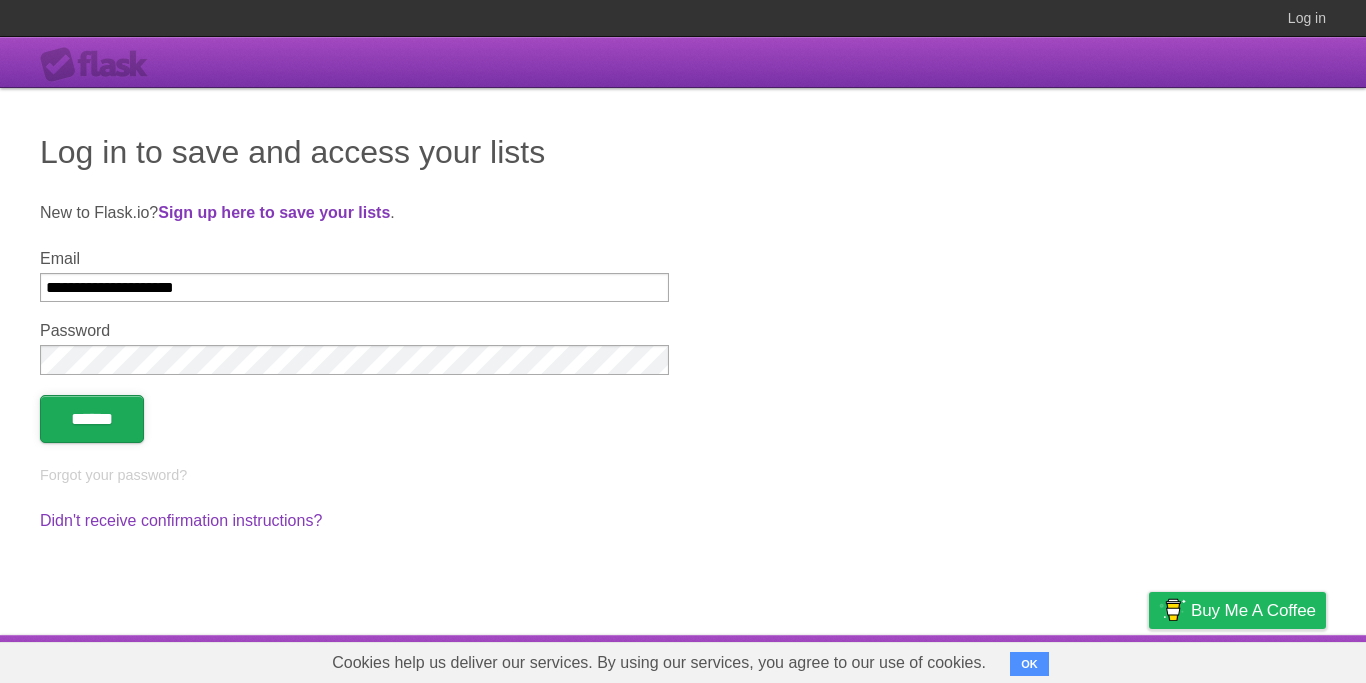 type on "**********" 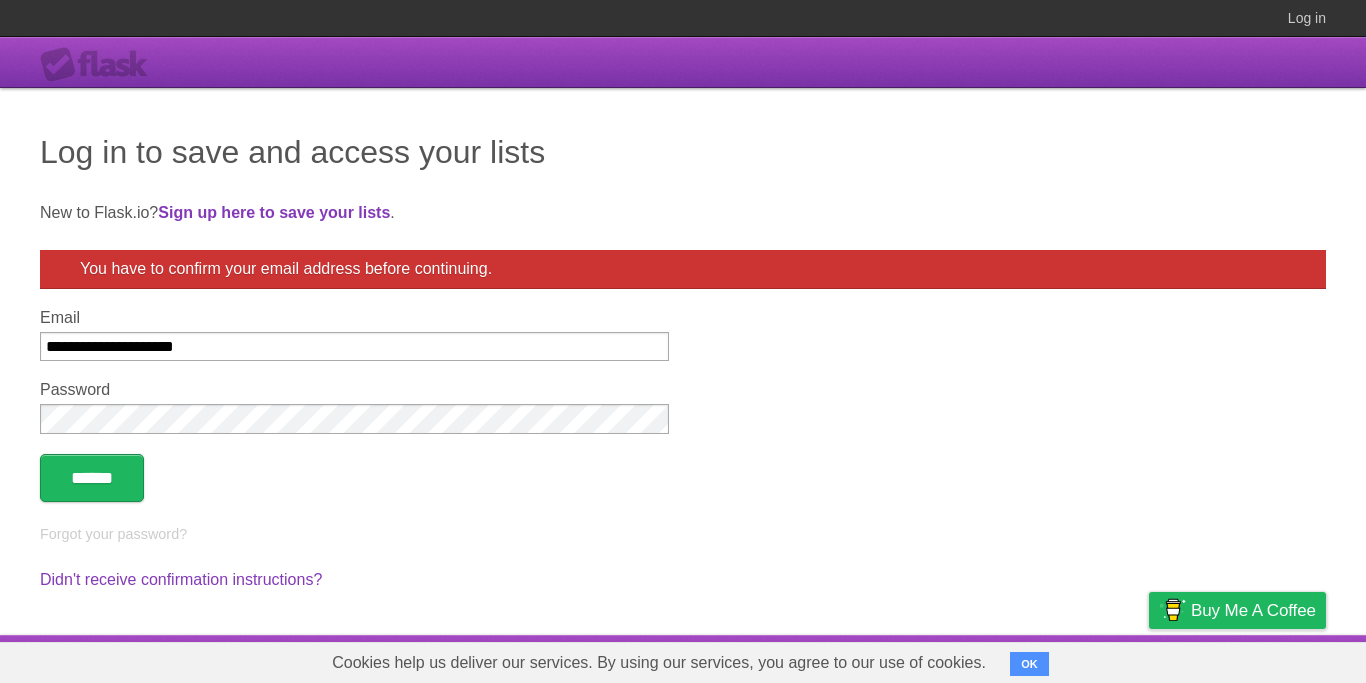 scroll, scrollTop: 0, scrollLeft: 0, axis: both 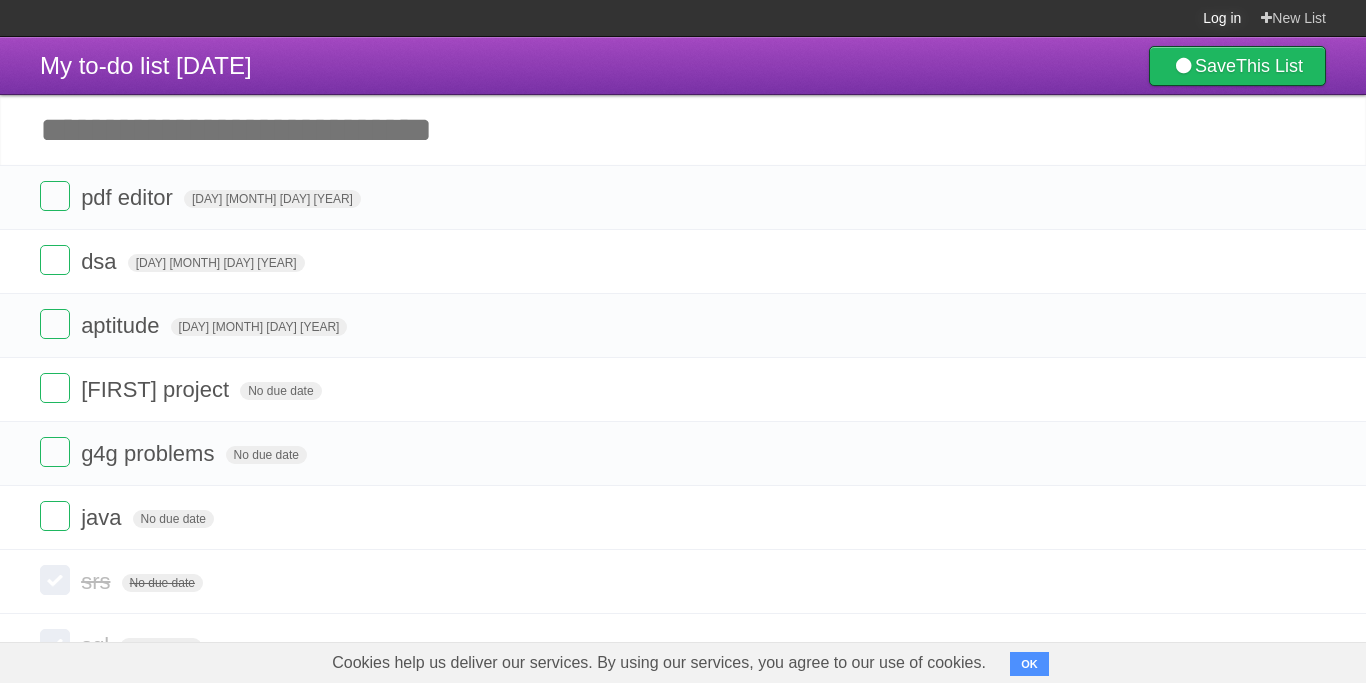 click on "Log in" at bounding box center (1222, 18) 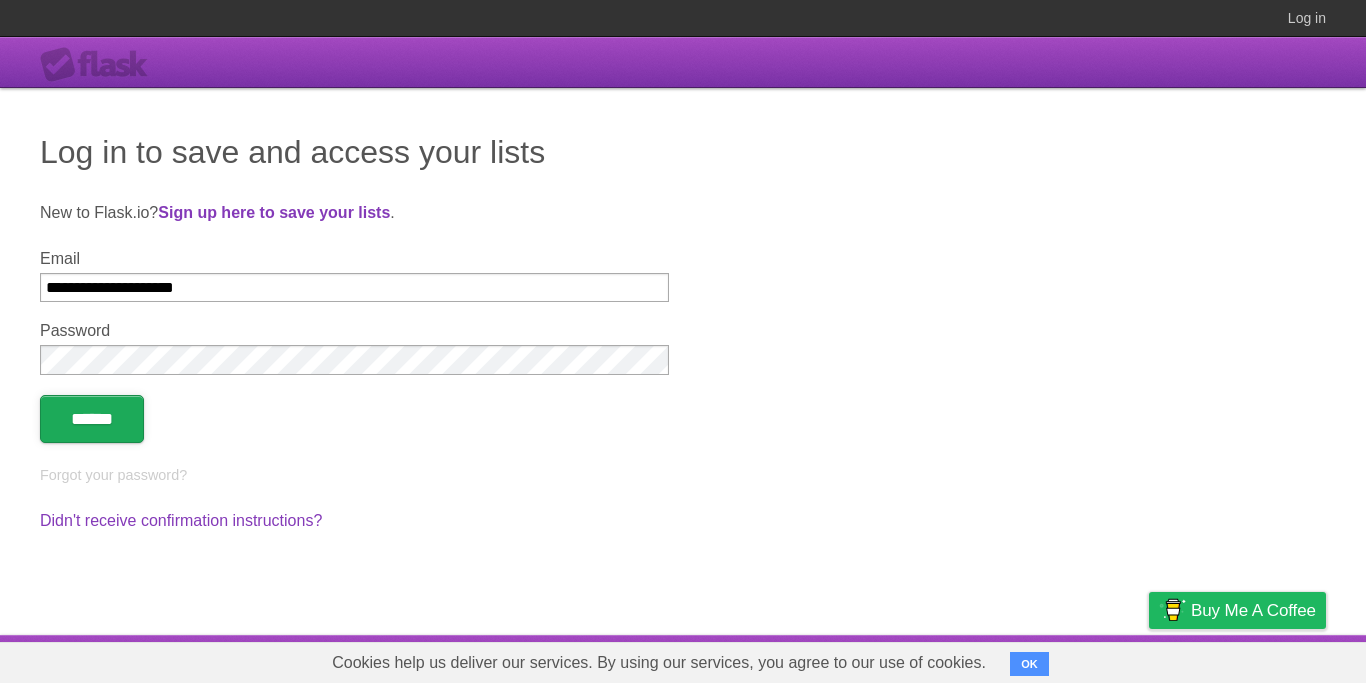type on "**********" 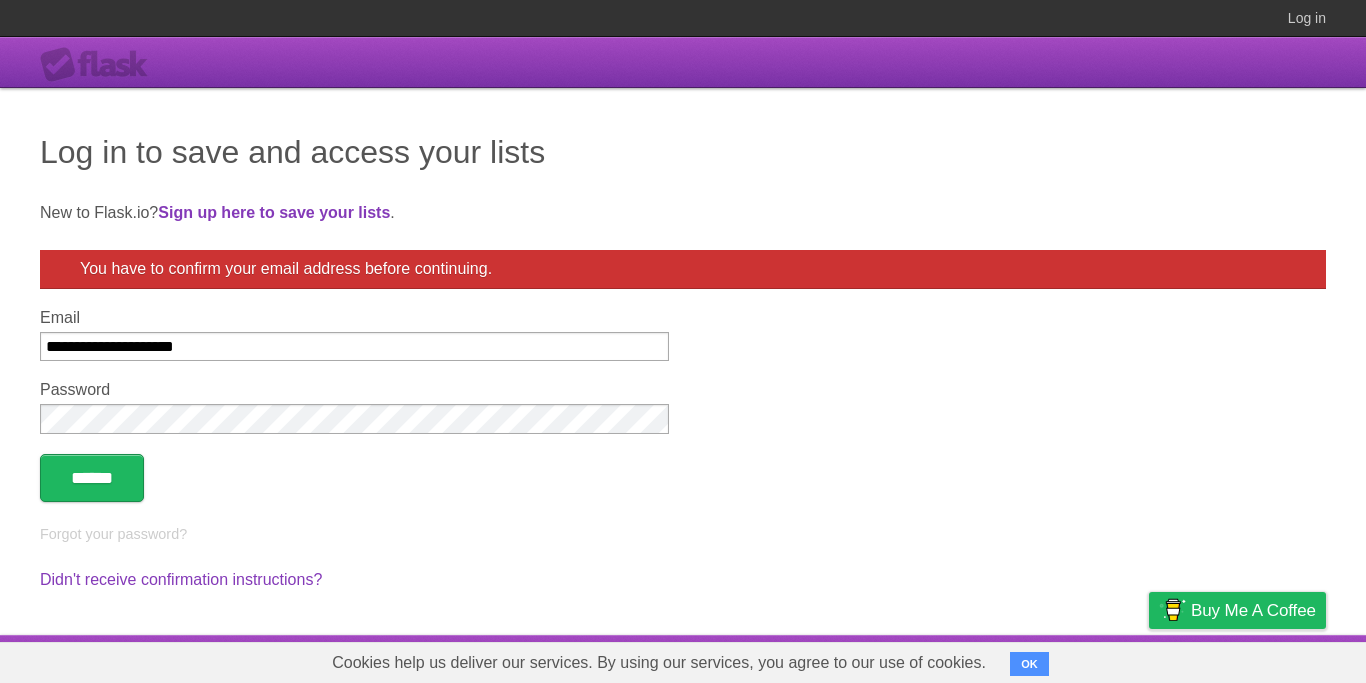 scroll, scrollTop: 0, scrollLeft: 0, axis: both 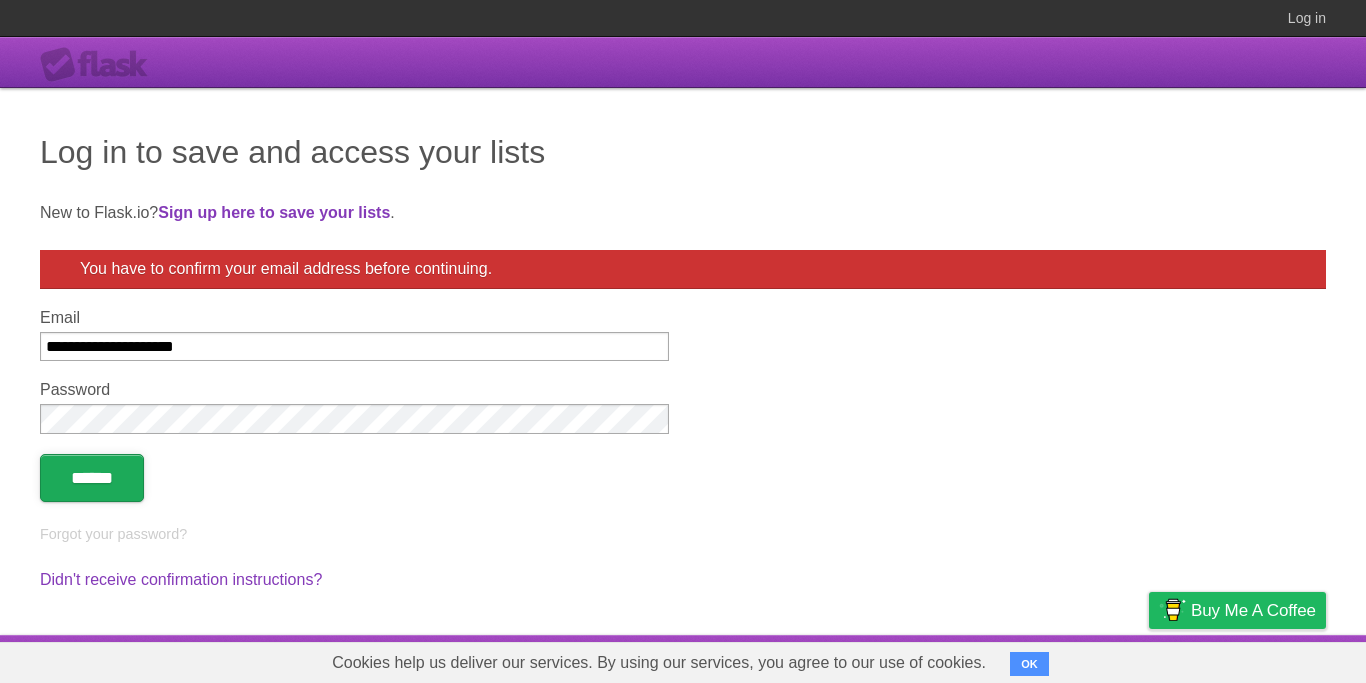 type on "**********" 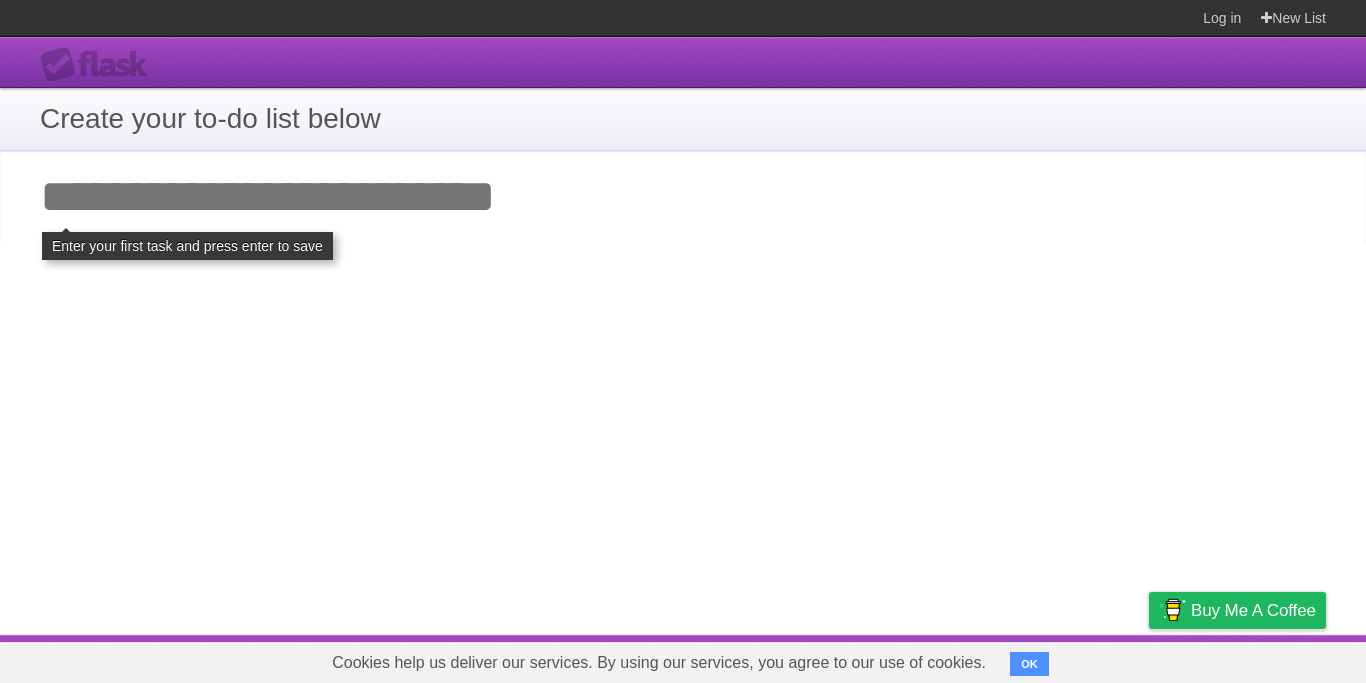 scroll, scrollTop: 0, scrollLeft: 0, axis: both 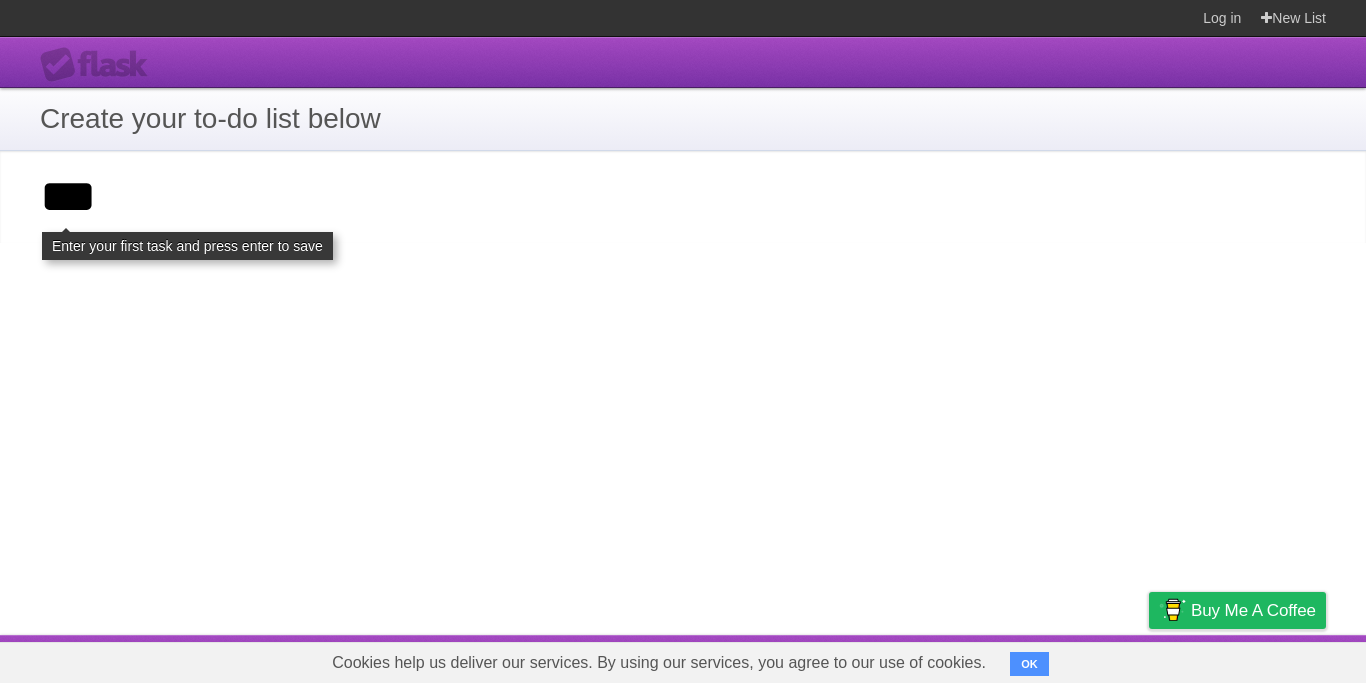 type on "***" 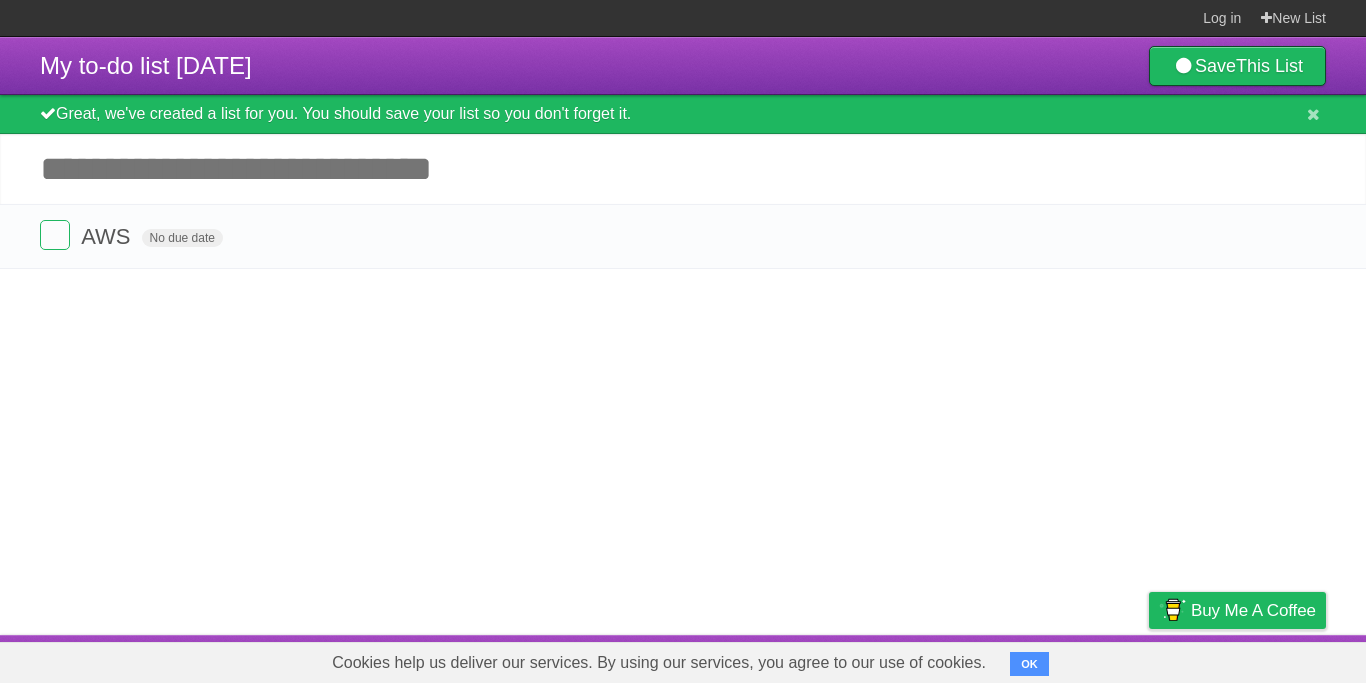 scroll, scrollTop: 0, scrollLeft: 0, axis: both 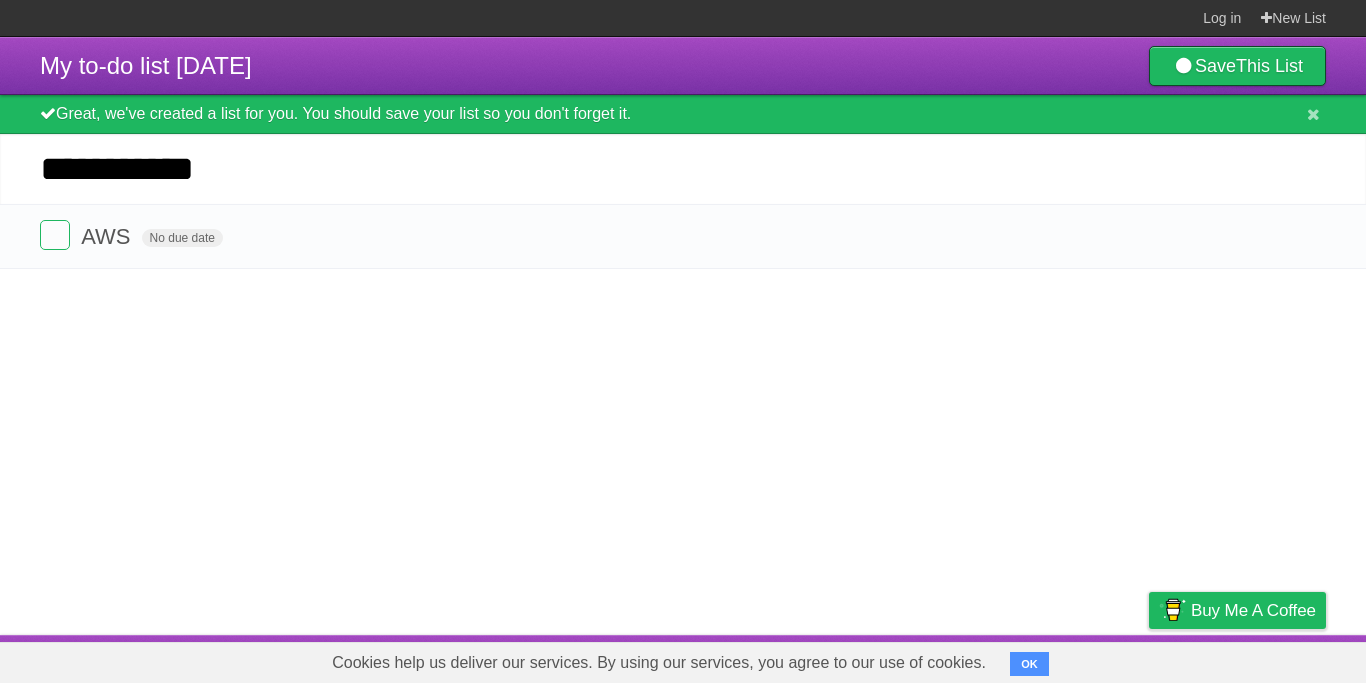 type on "**********" 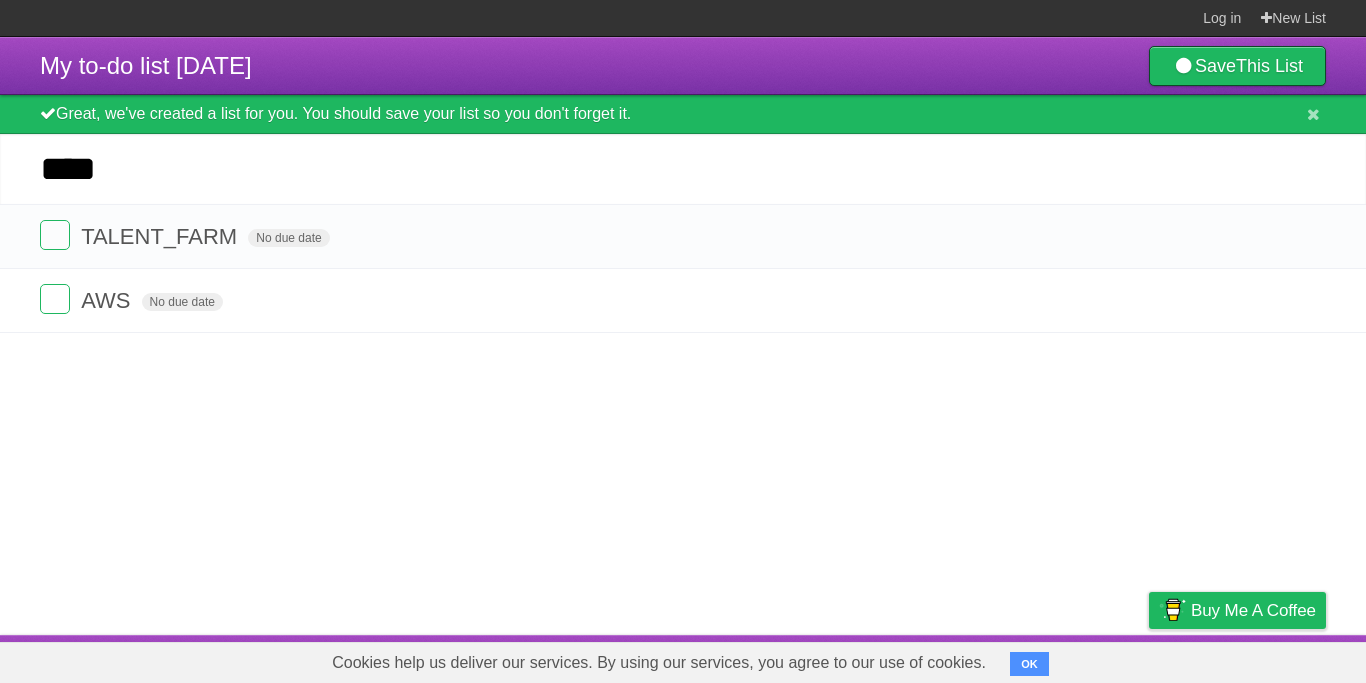 type on "****" 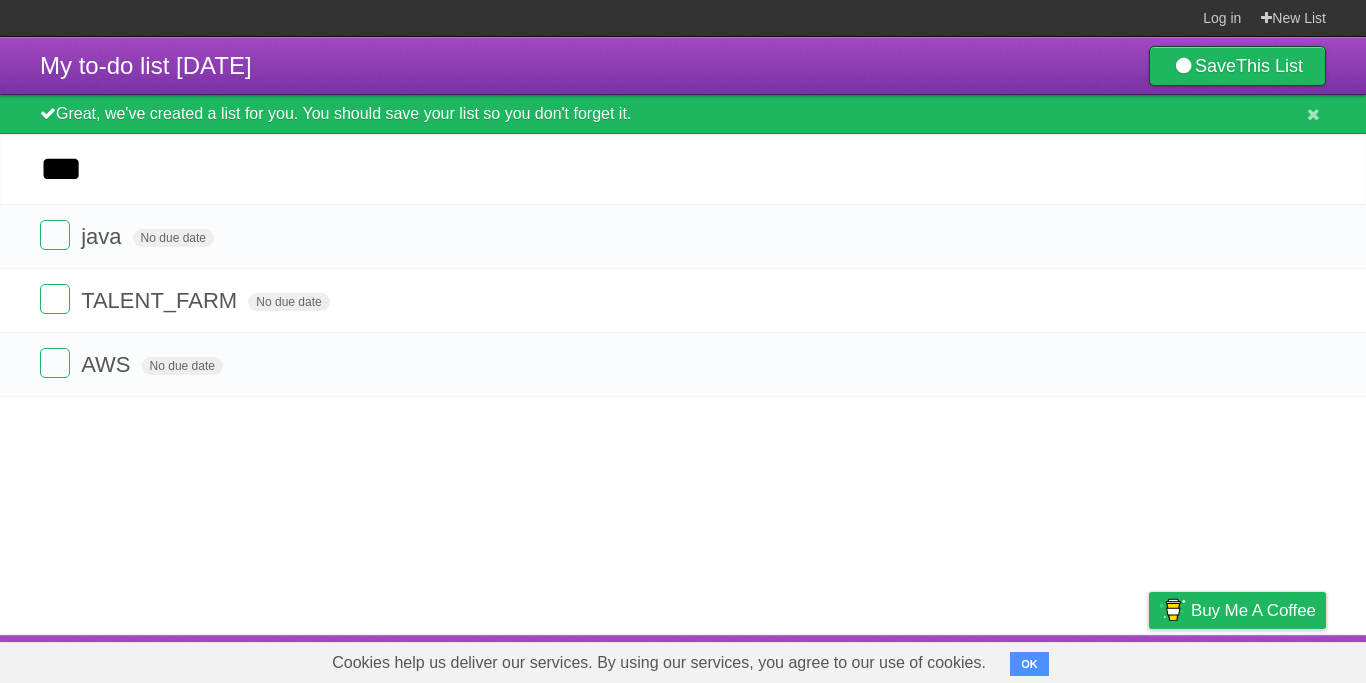 type on "***" 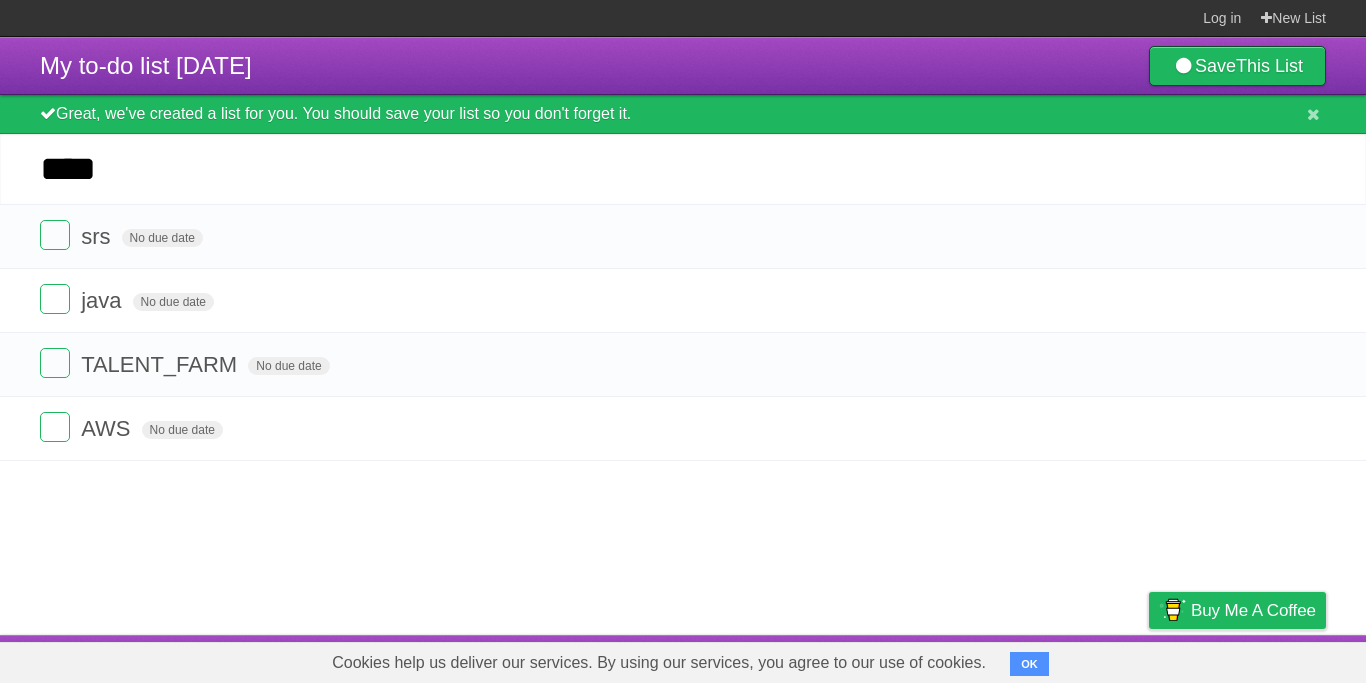 type on "****" 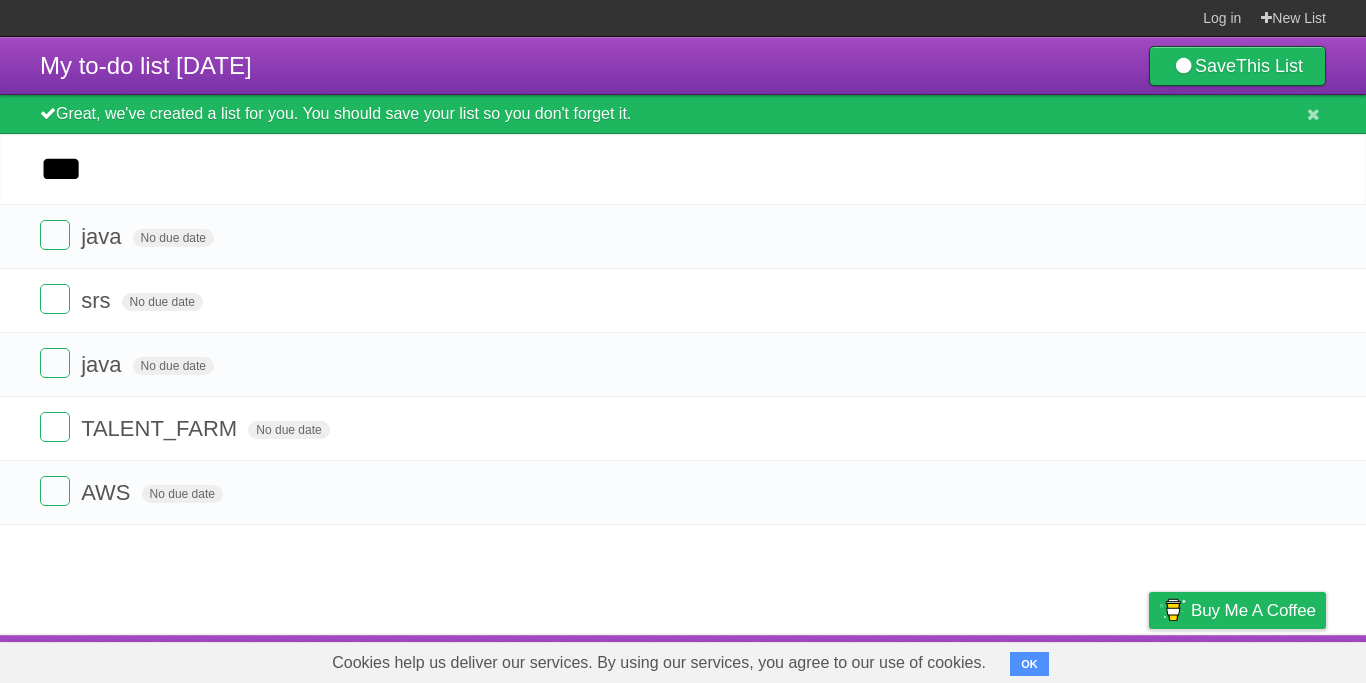type on "***" 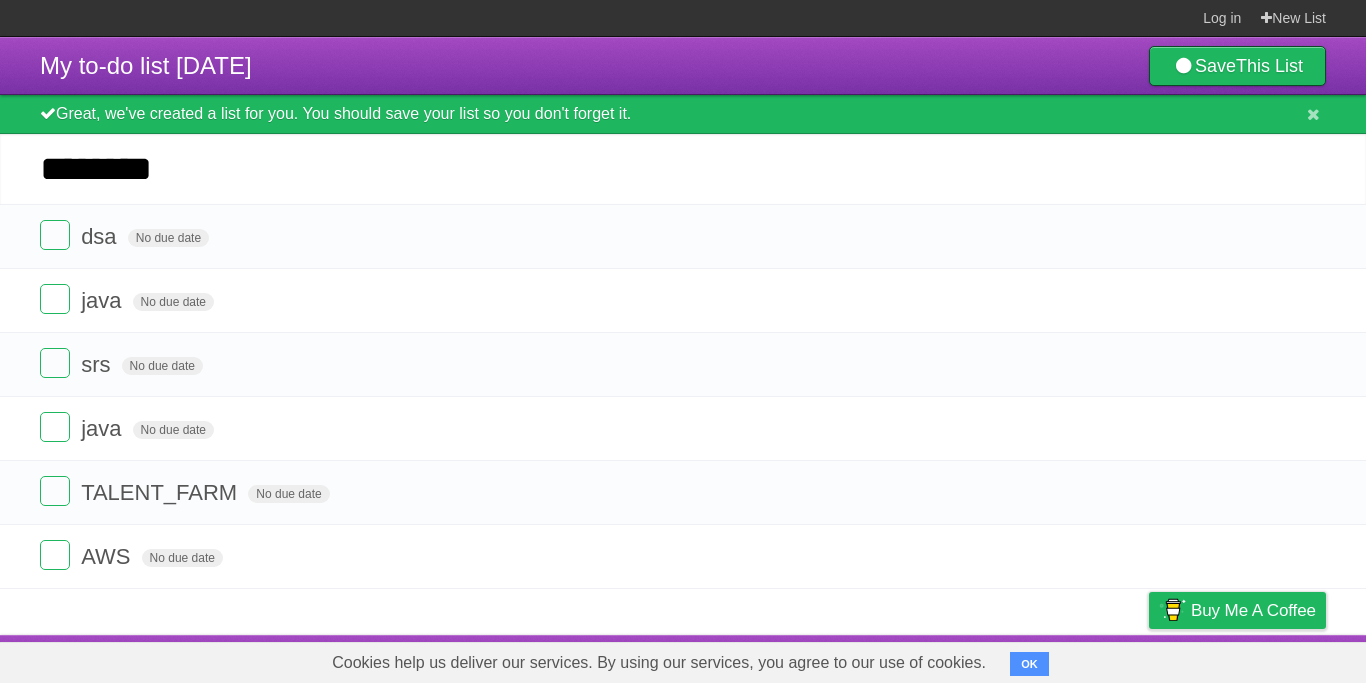 type on "********" 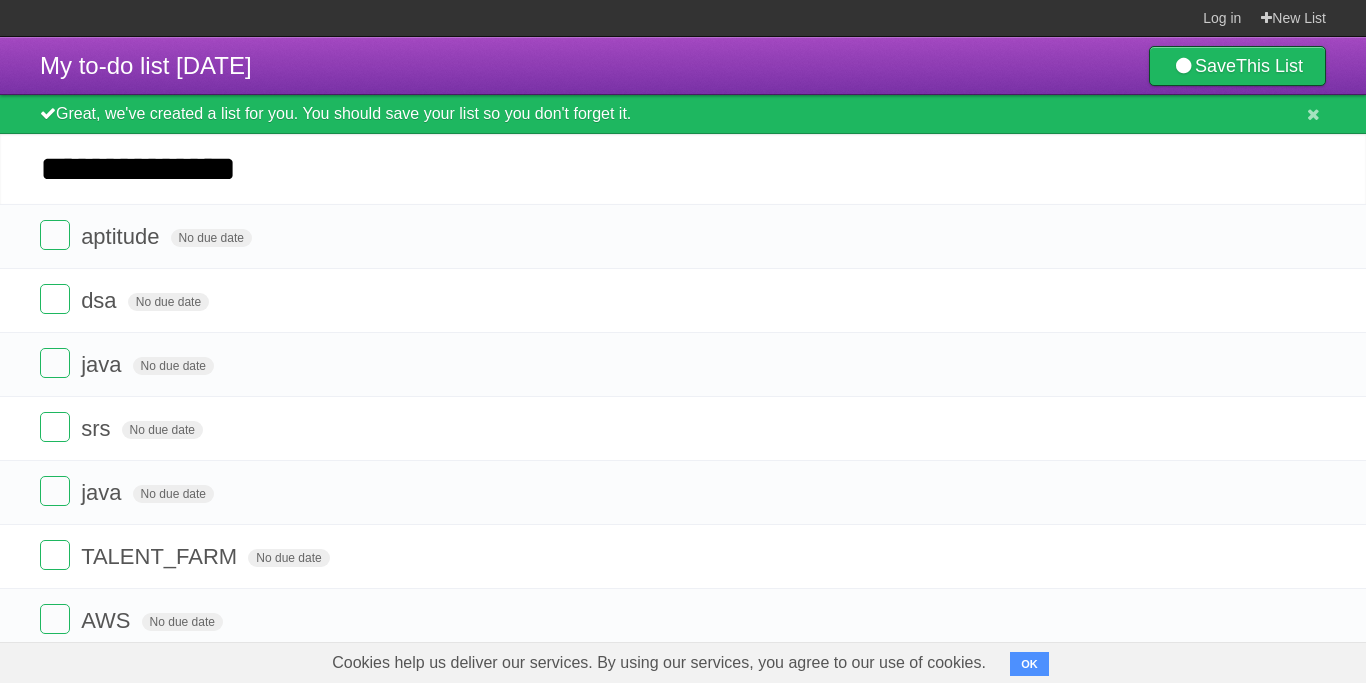 type on "**********" 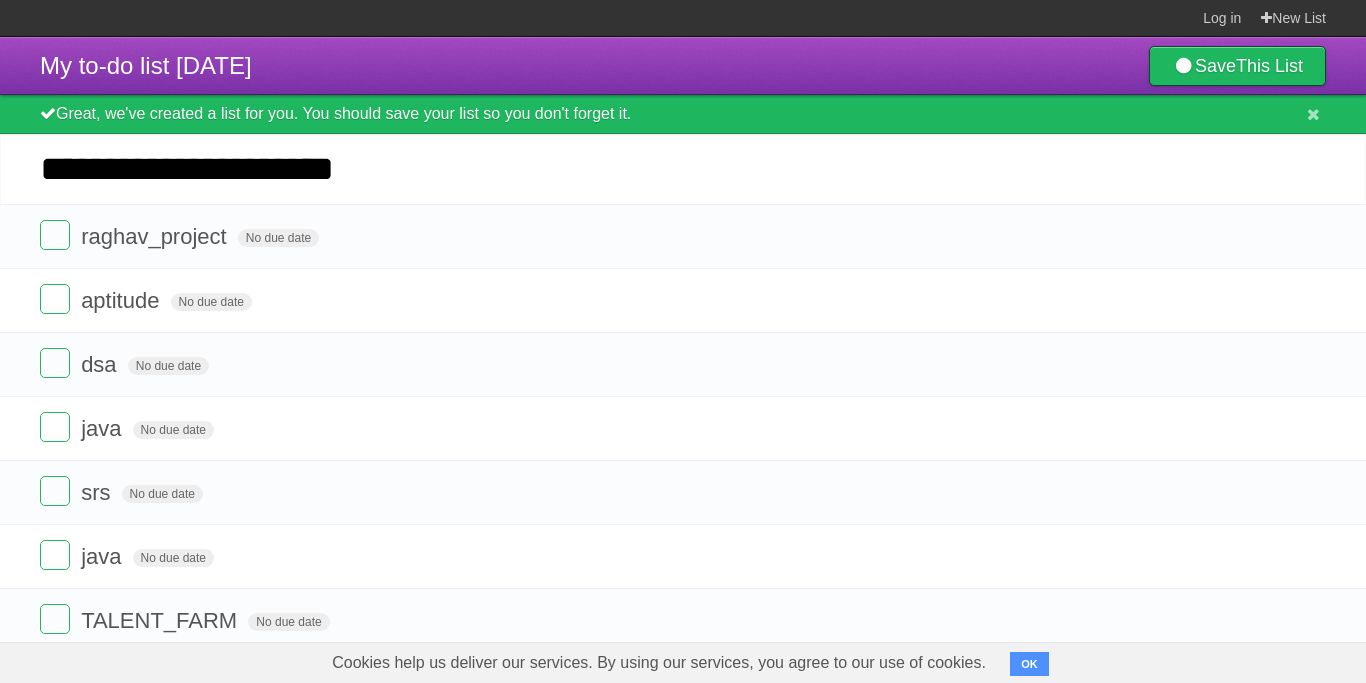 type on "**********" 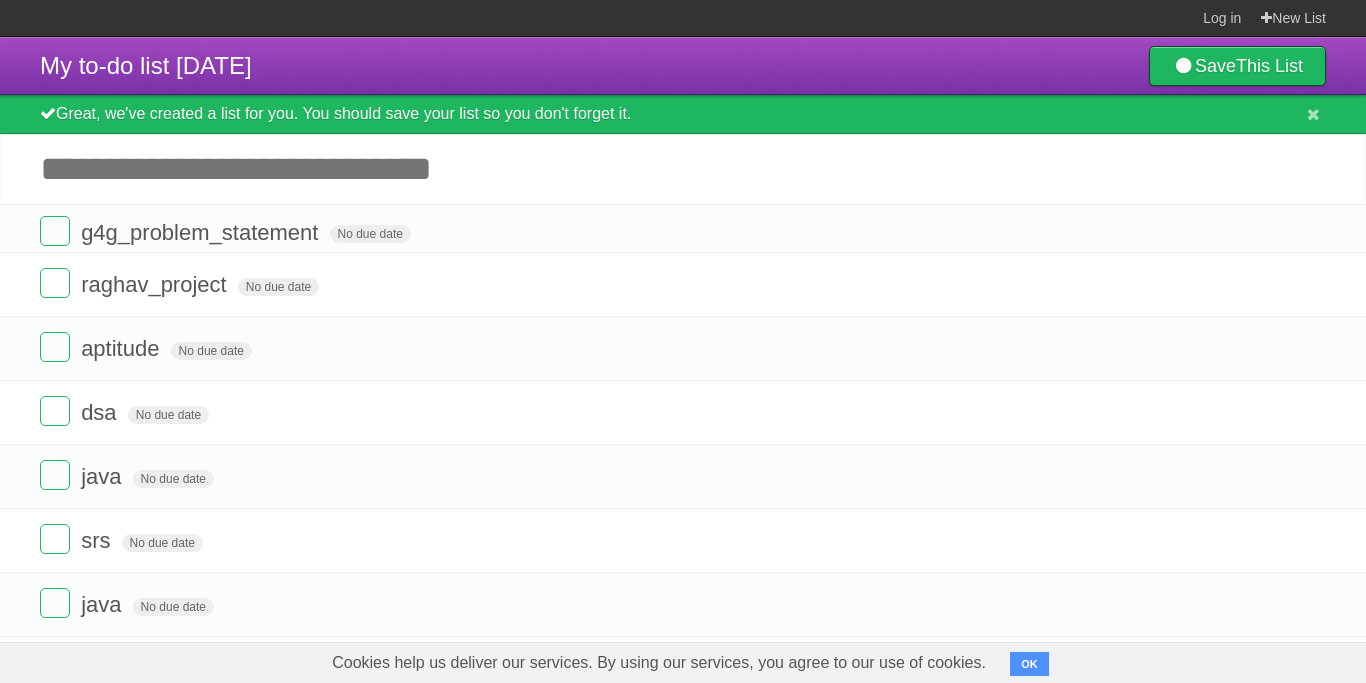 click on "*********" at bounding box center (0, 0) 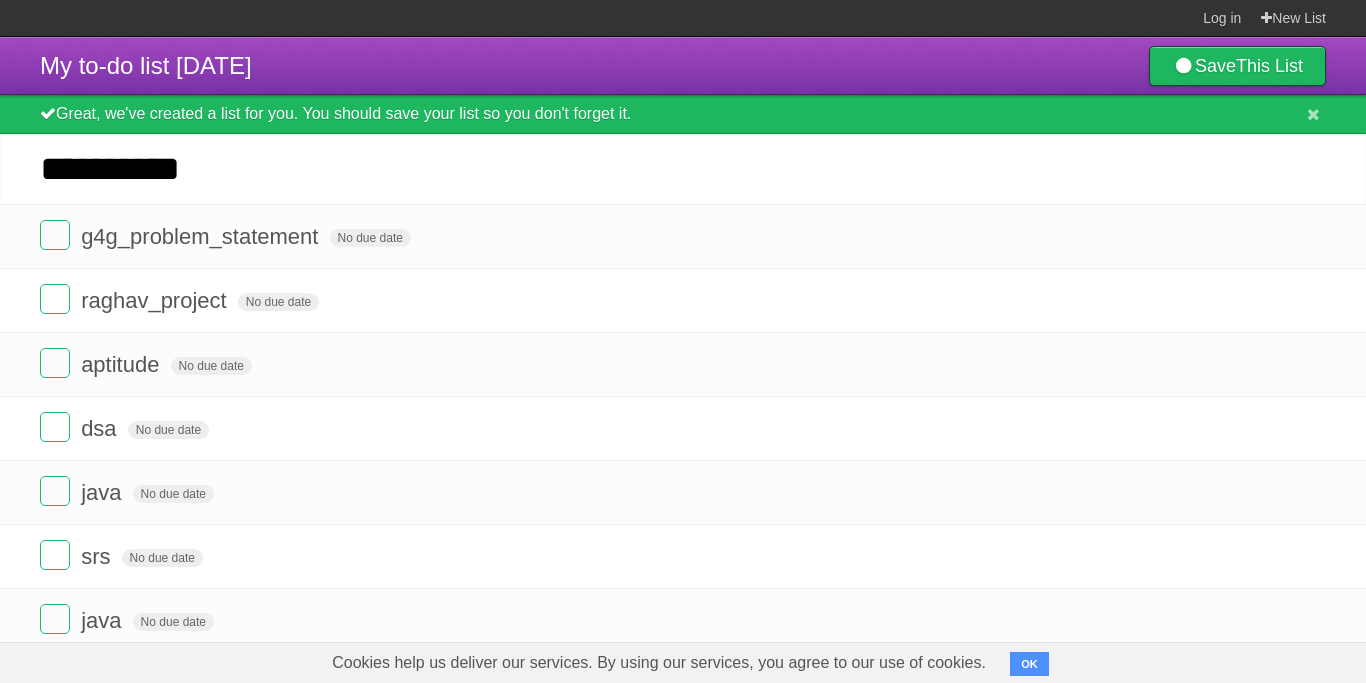 type on "**********" 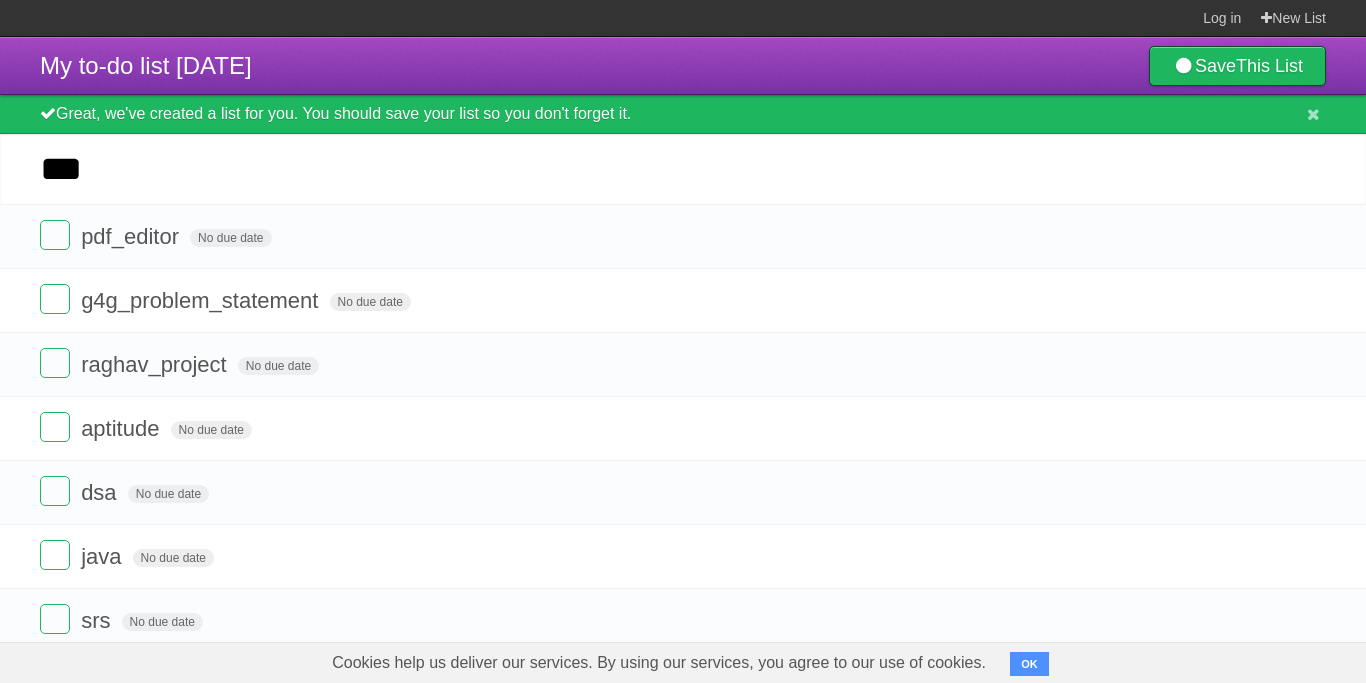 type on "***" 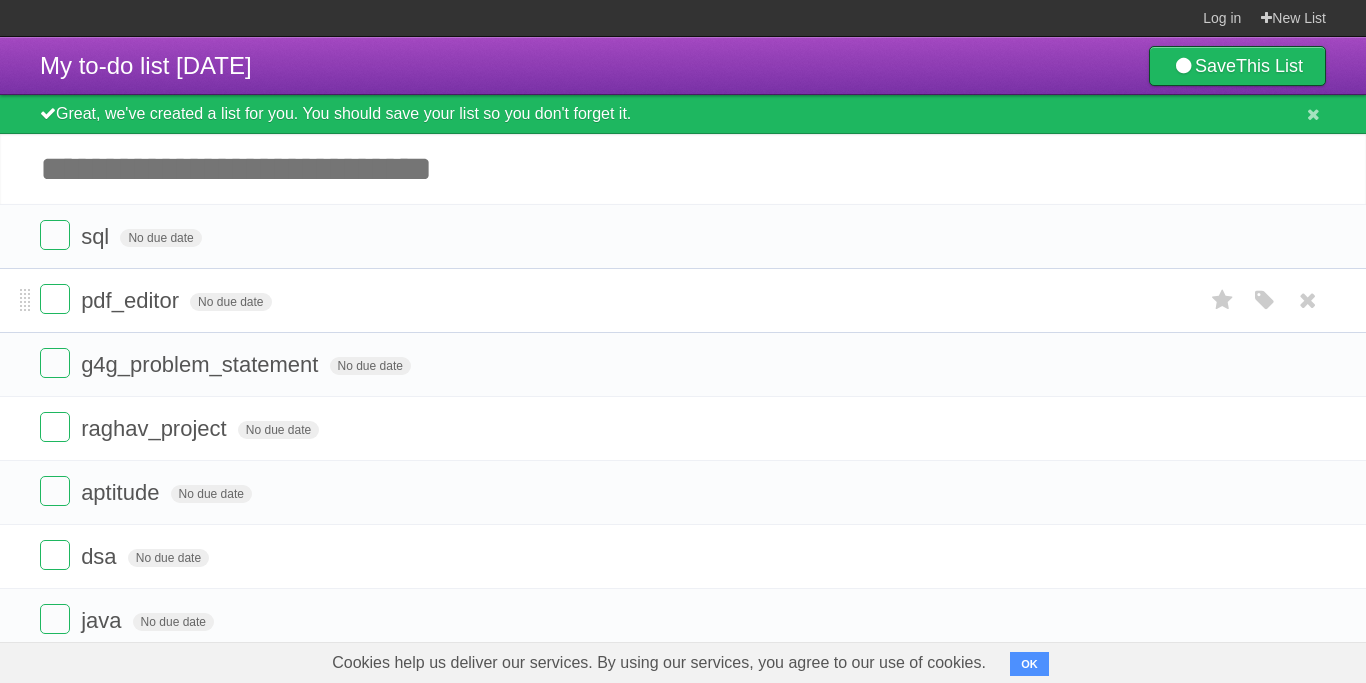 scroll, scrollTop: 298, scrollLeft: 0, axis: vertical 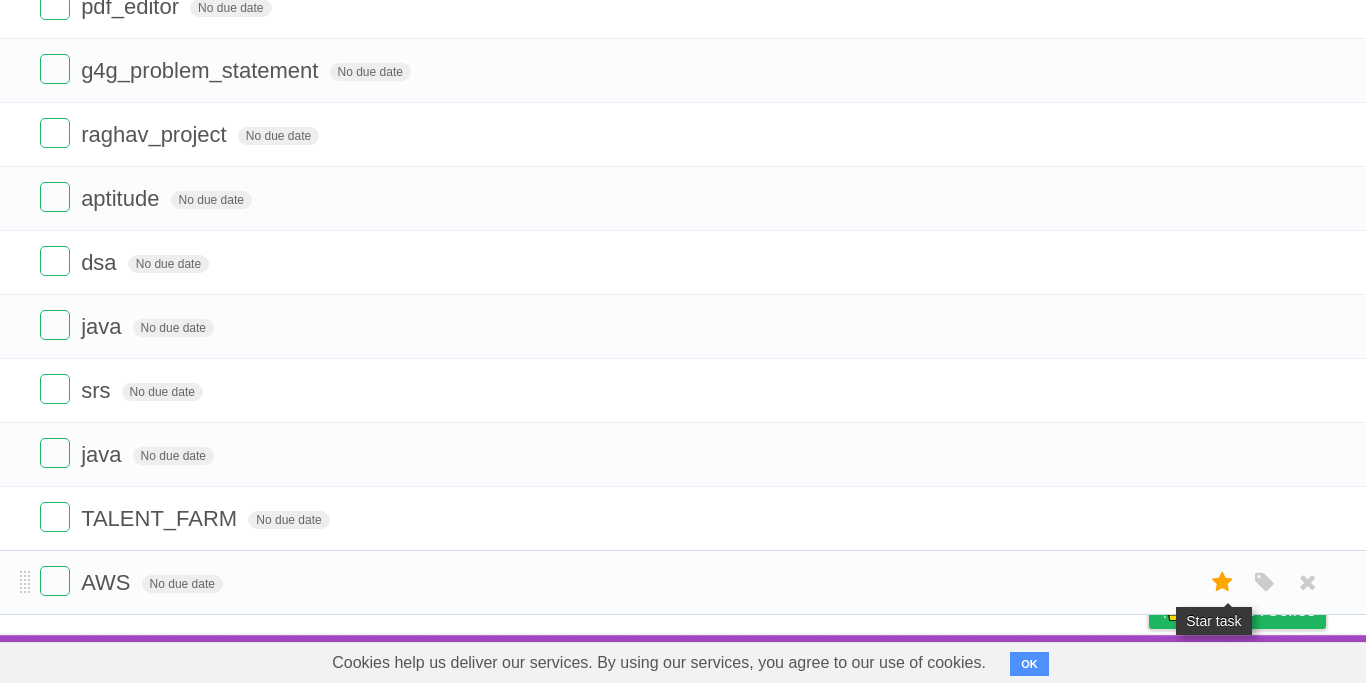 click at bounding box center (1223, 582) 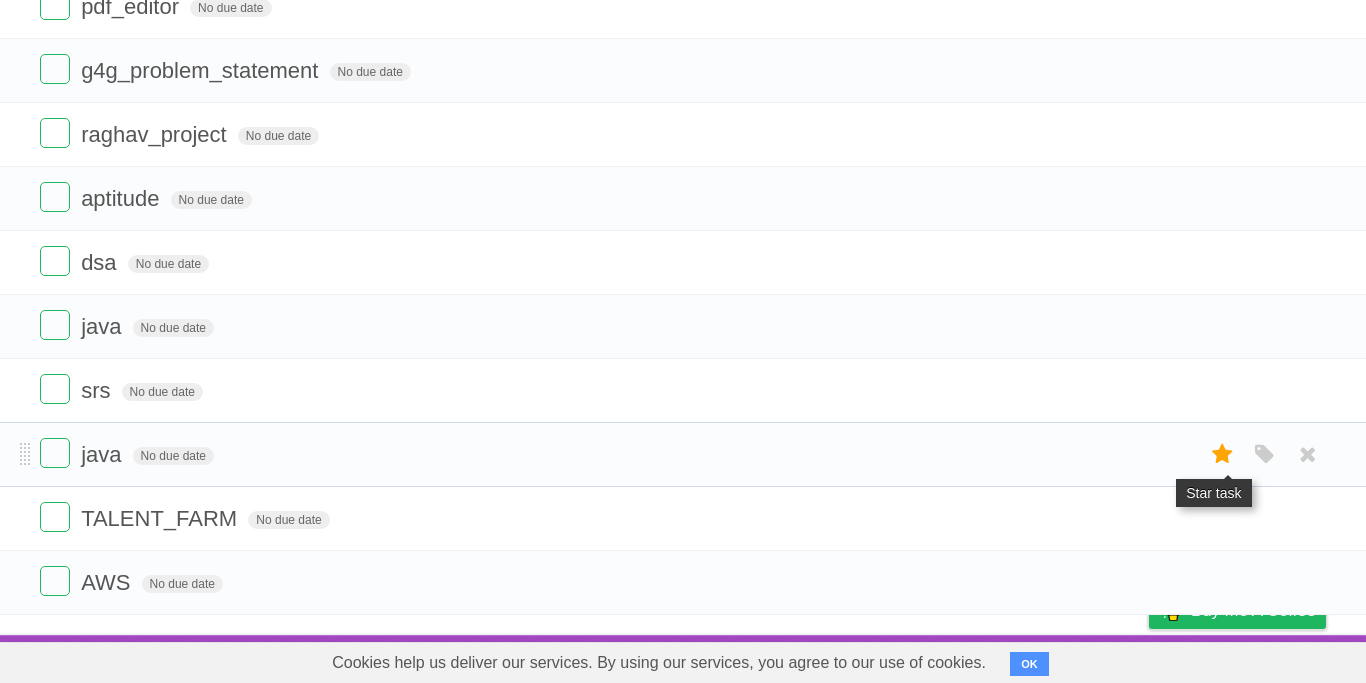 scroll, scrollTop: 299, scrollLeft: 0, axis: vertical 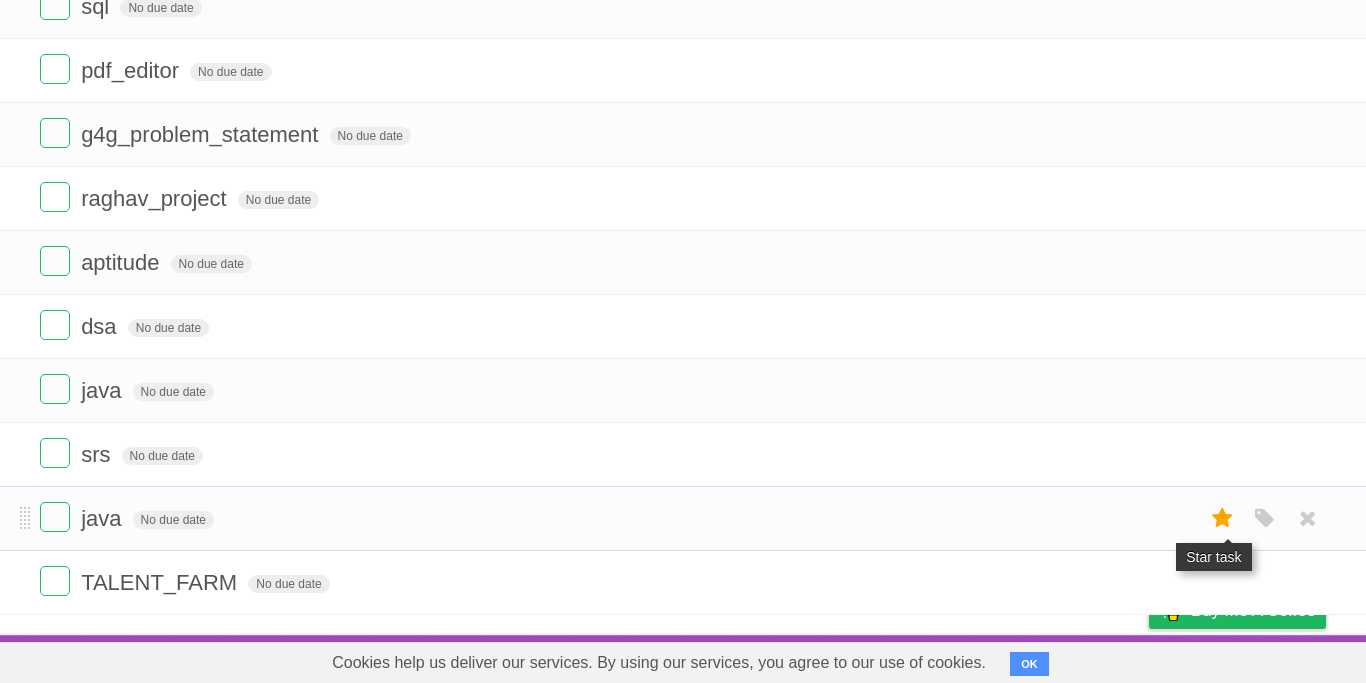 click at bounding box center [1223, 518] 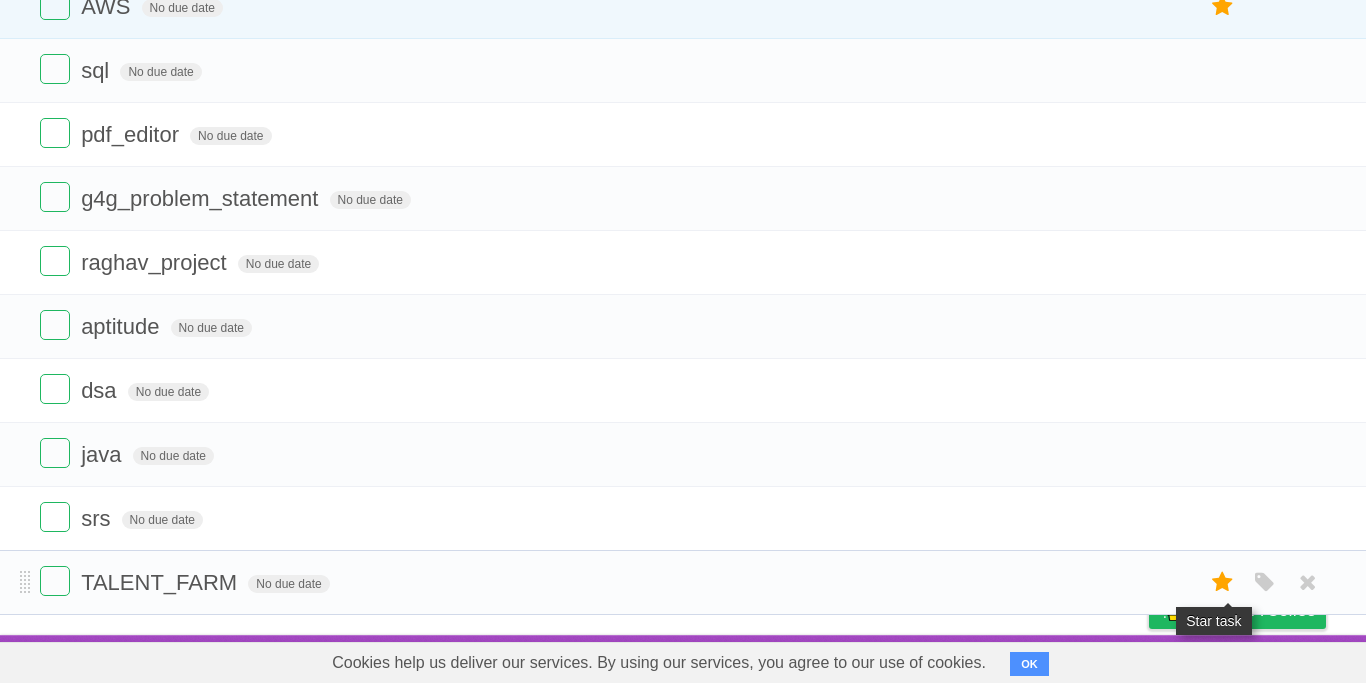 click at bounding box center (1223, 582) 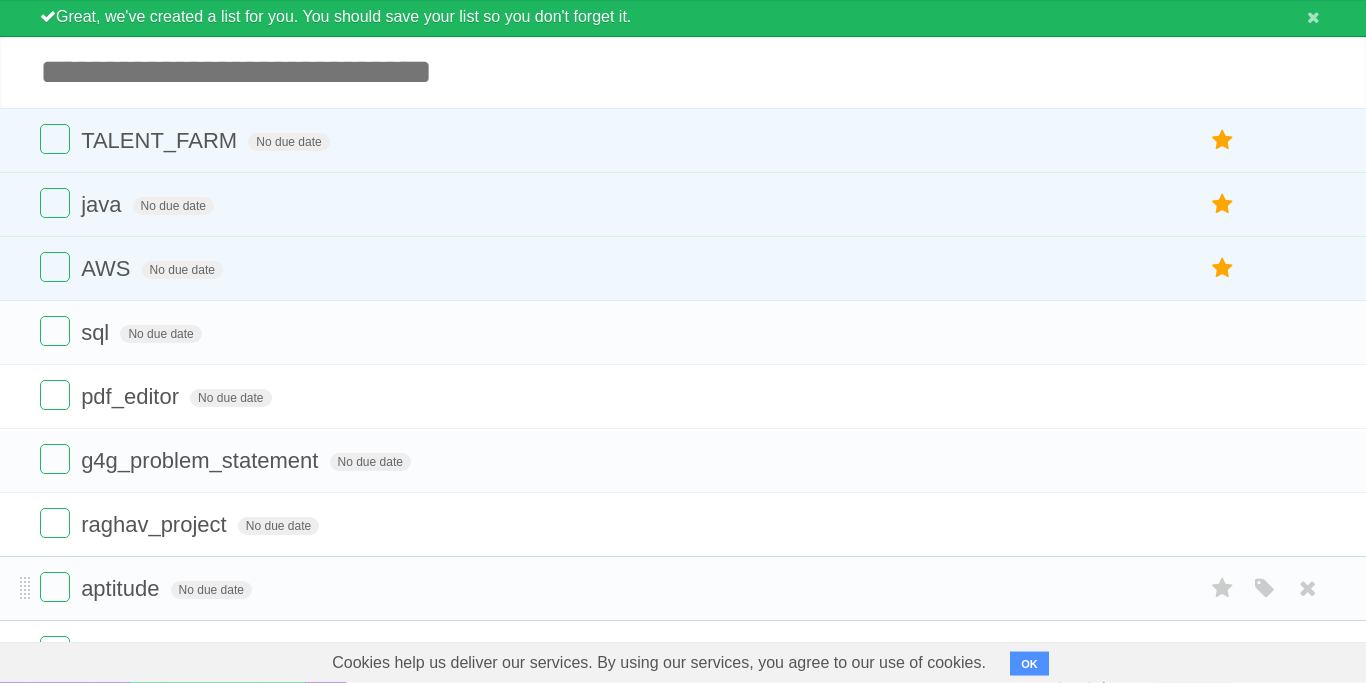 scroll, scrollTop: 0, scrollLeft: 0, axis: both 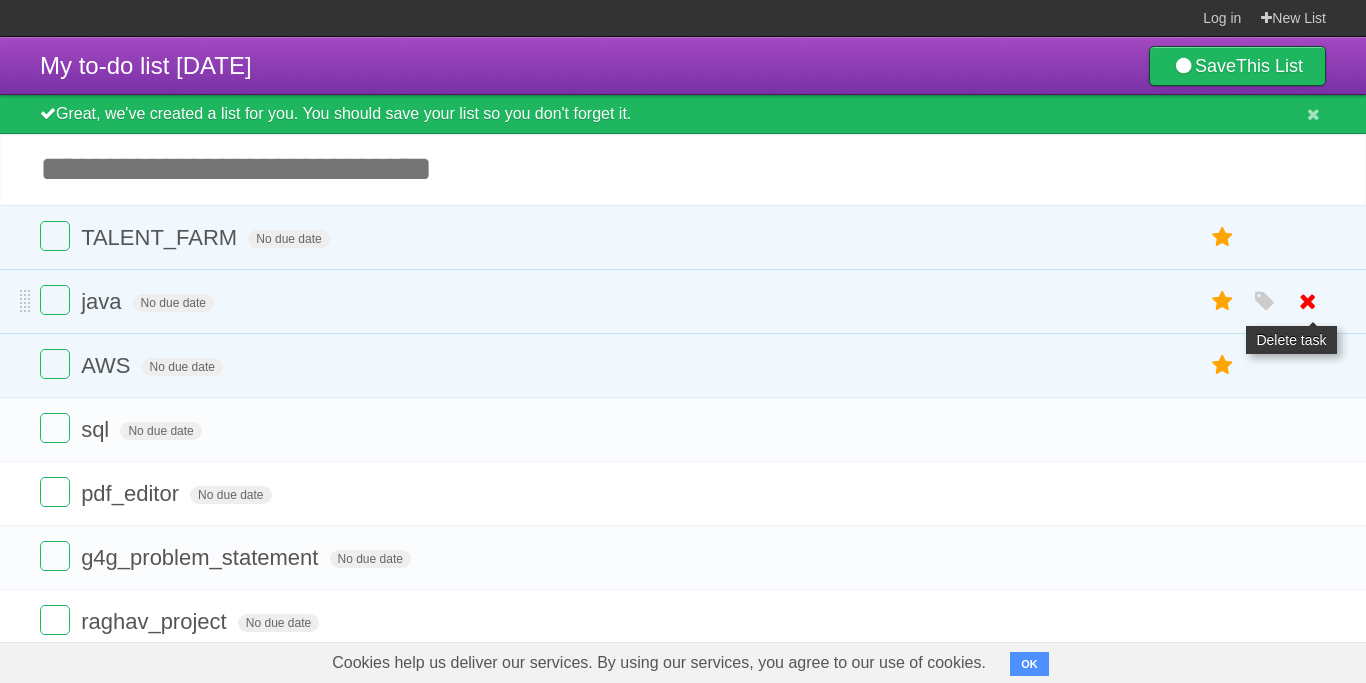 click at bounding box center [1308, 301] 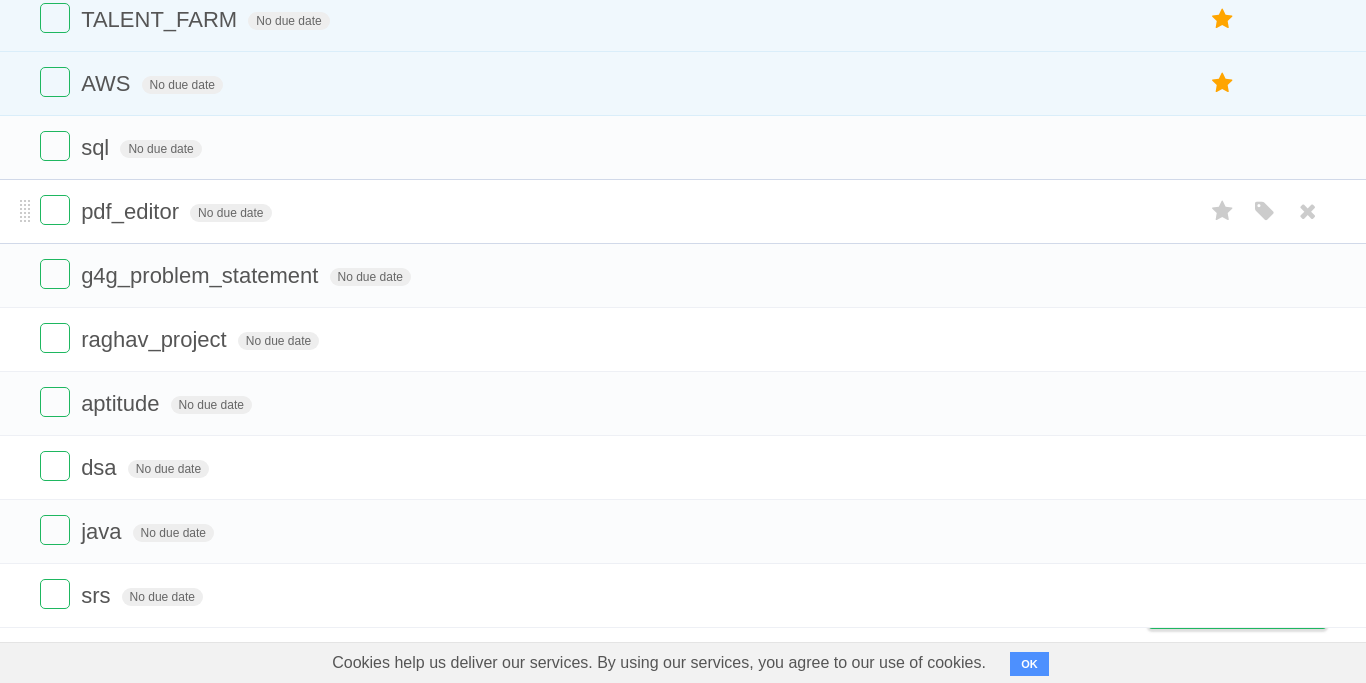 scroll, scrollTop: 235, scrollLeft: 0, axis: vertical 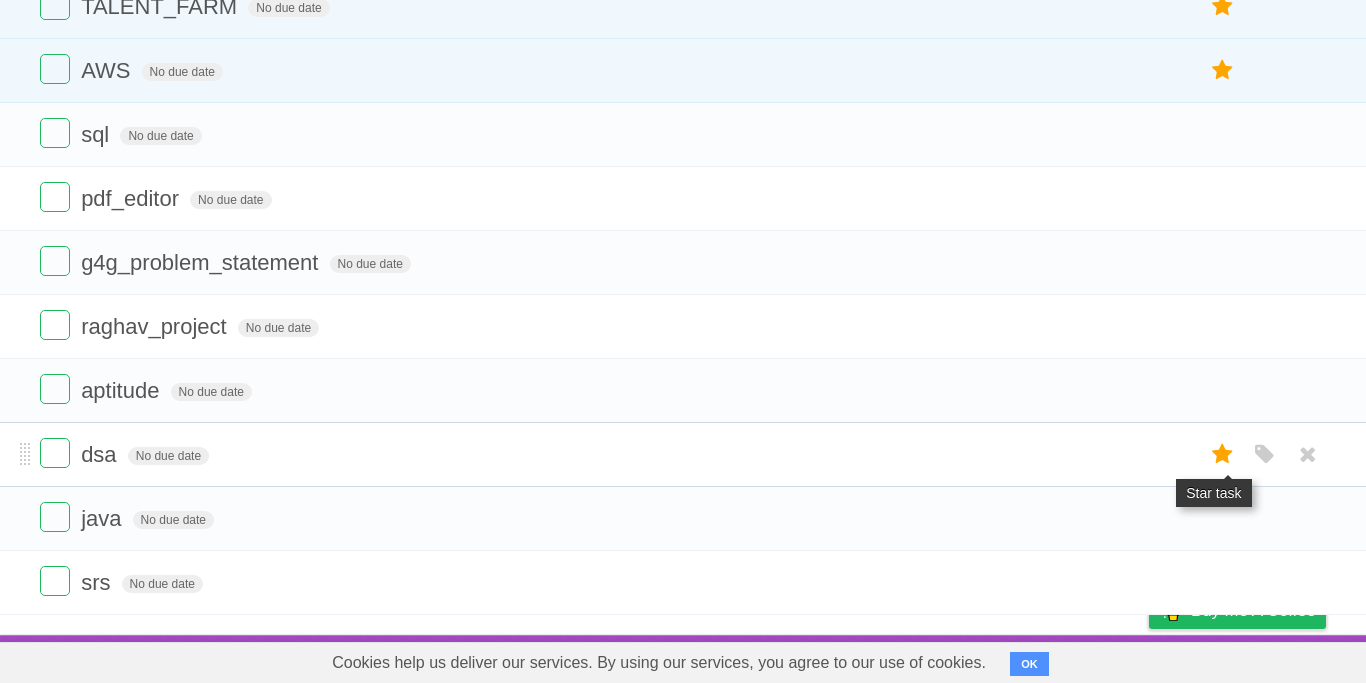 click at bounding box center [1223, 454] 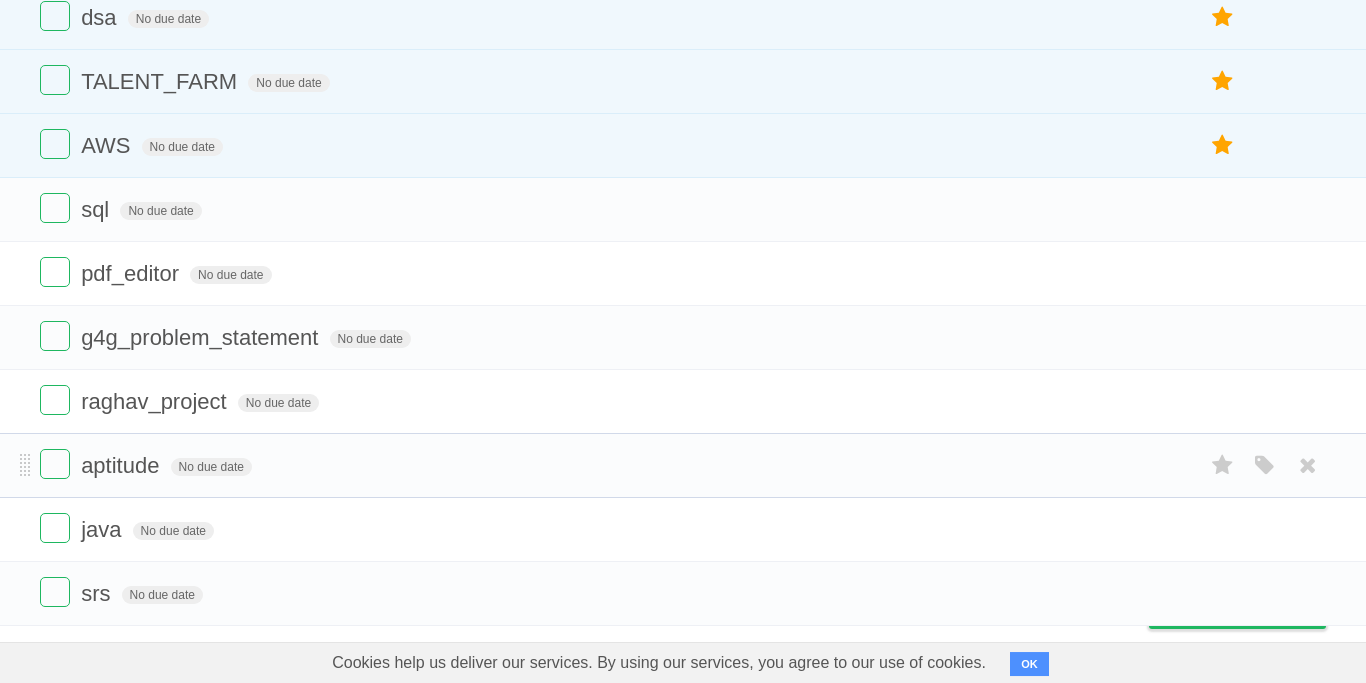 scroll, scrollTop: 235, scrollLeft: 0, axis: vertical 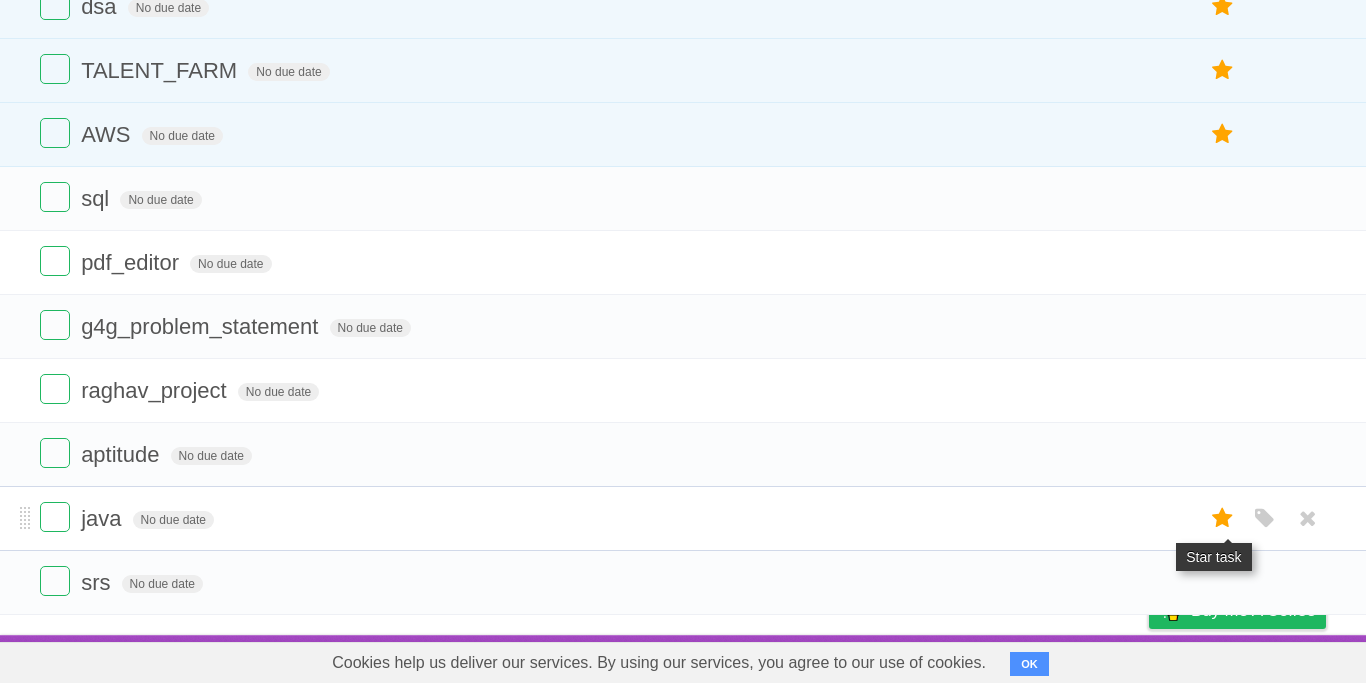 click at bounding box center (1223, 518) 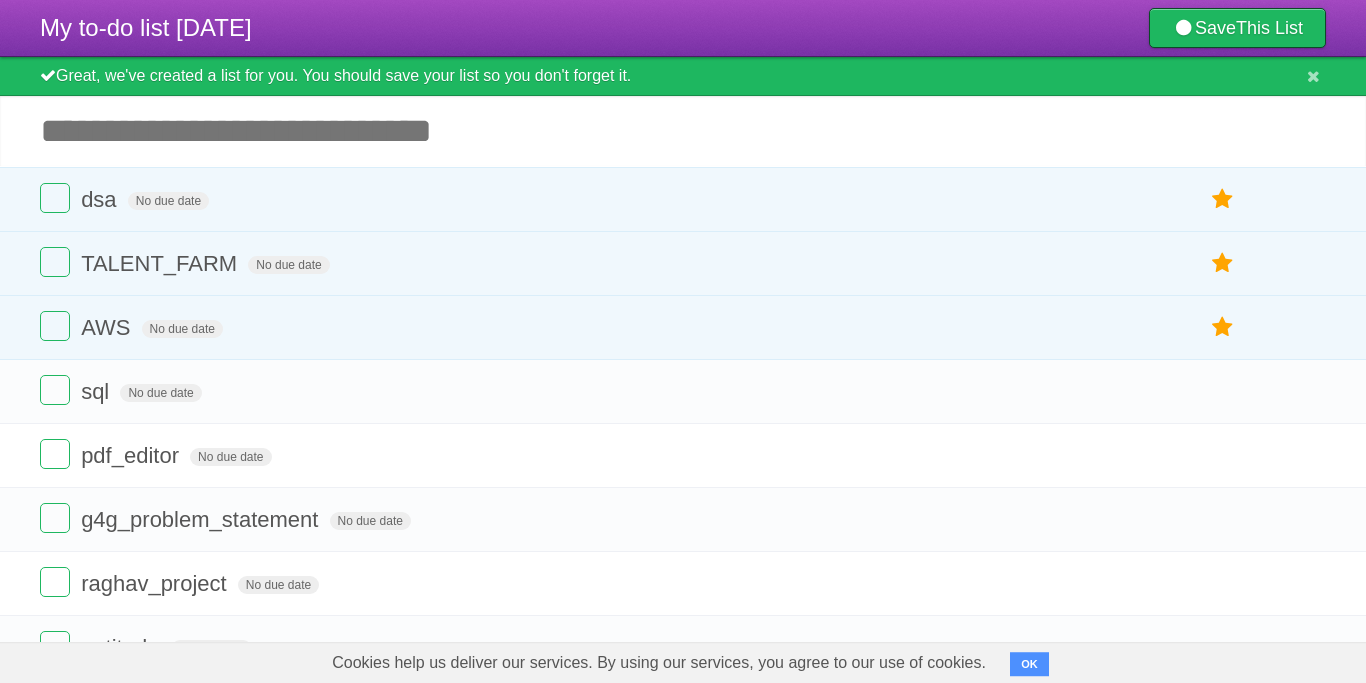scroll, scrollTop: 0, scrollLeft: 0, axis: both 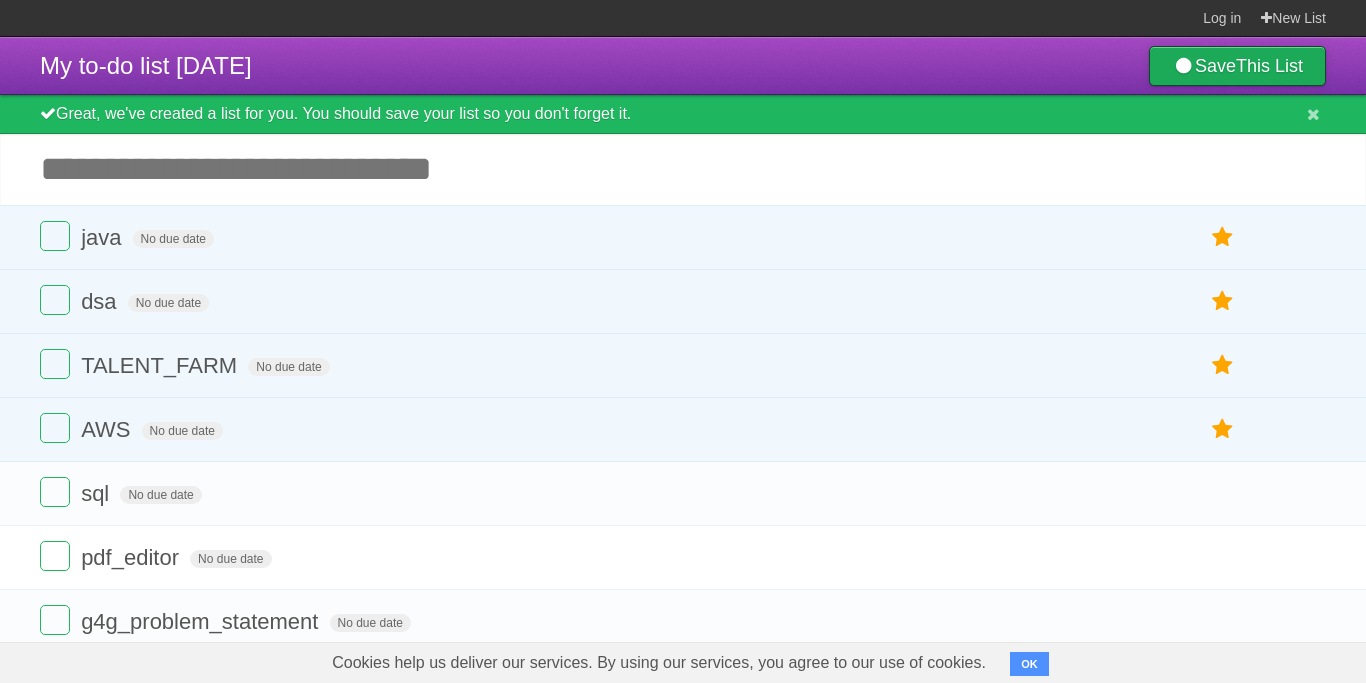 click on "This List" at bounding box center (1269, 66) 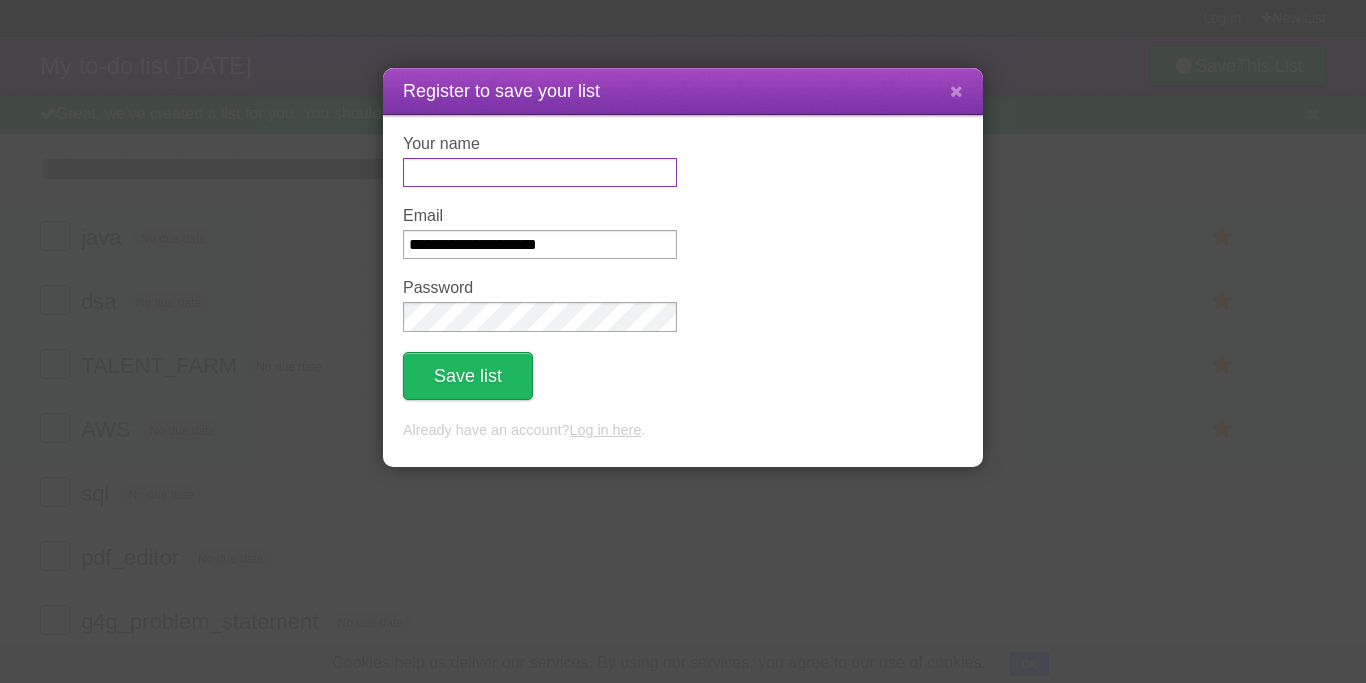 click on "Your name" at bounding box center [540, 172] 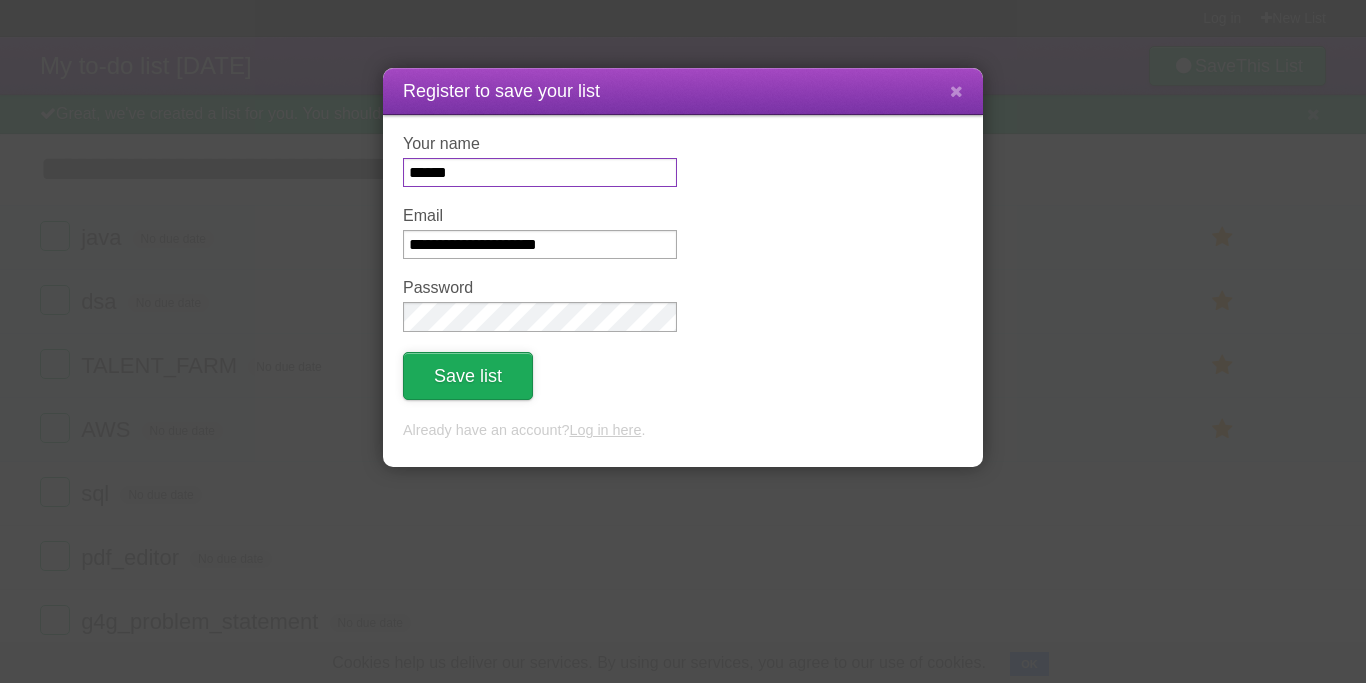 type on "******" 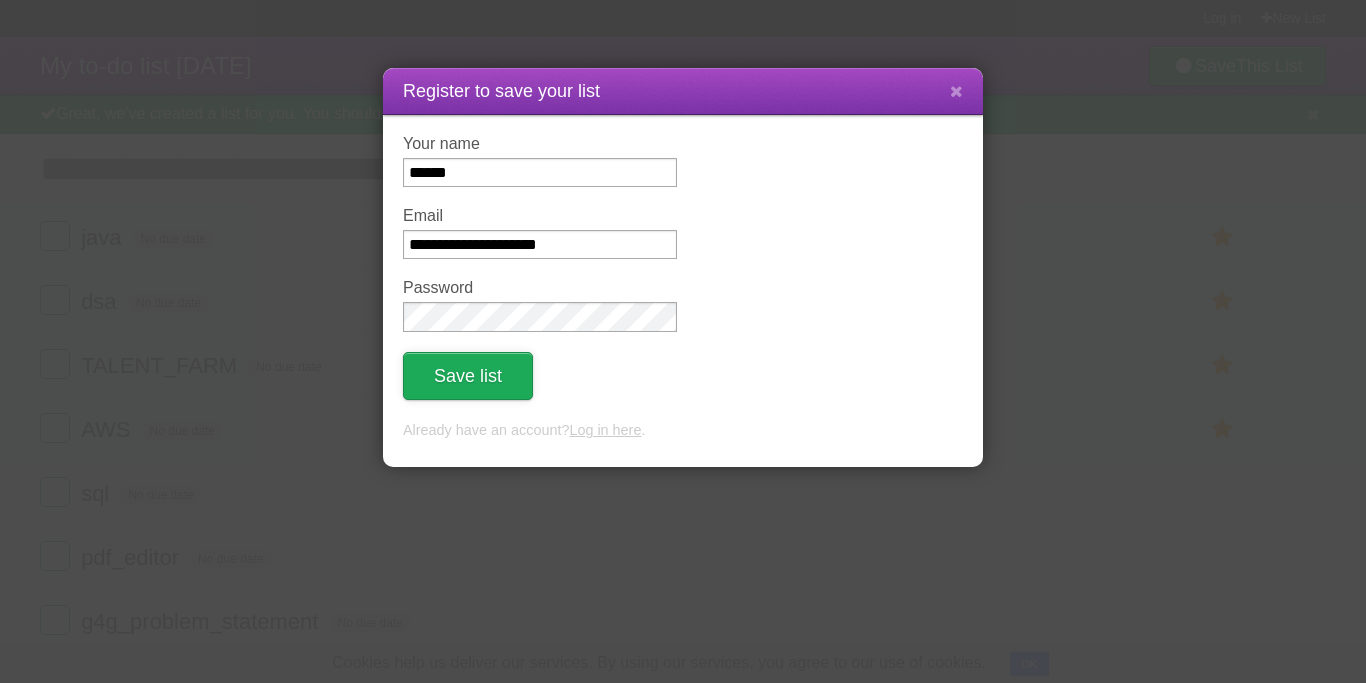 click on "Save list" at bounding box center (468, 376) 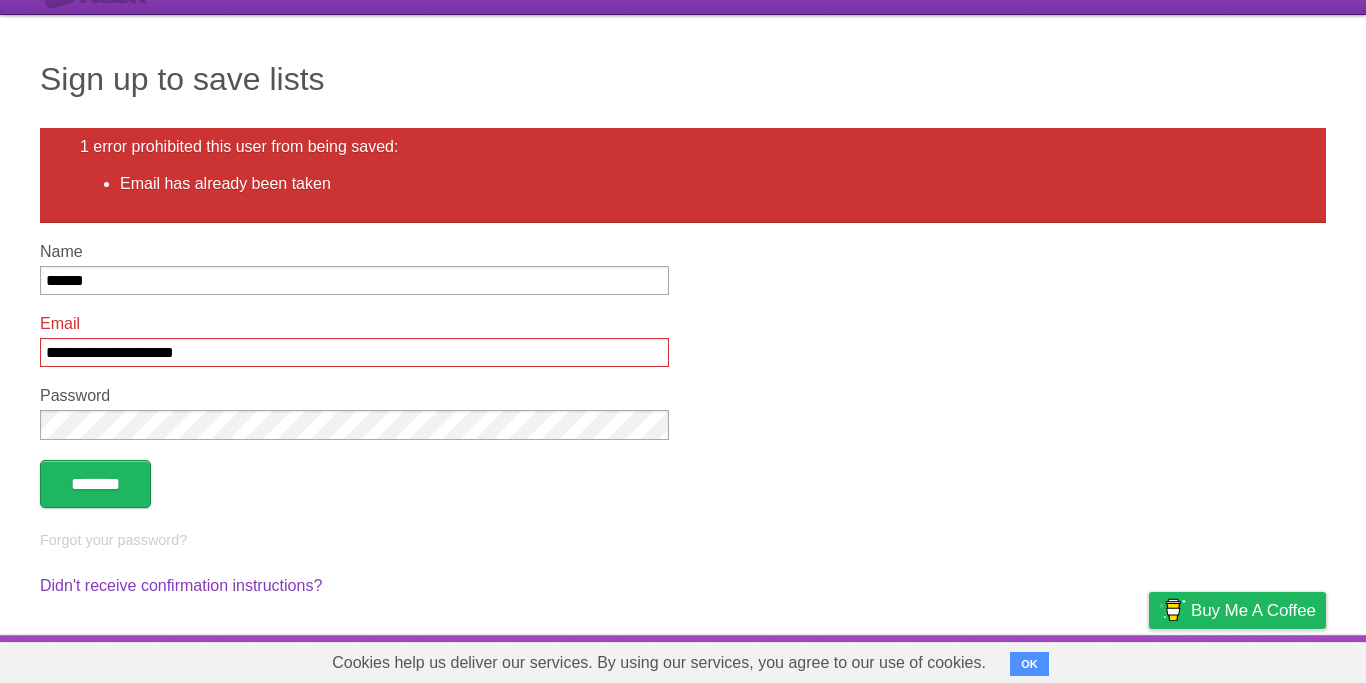 scroll, scrollTop: 0, scrollLeft: 0, axis: both 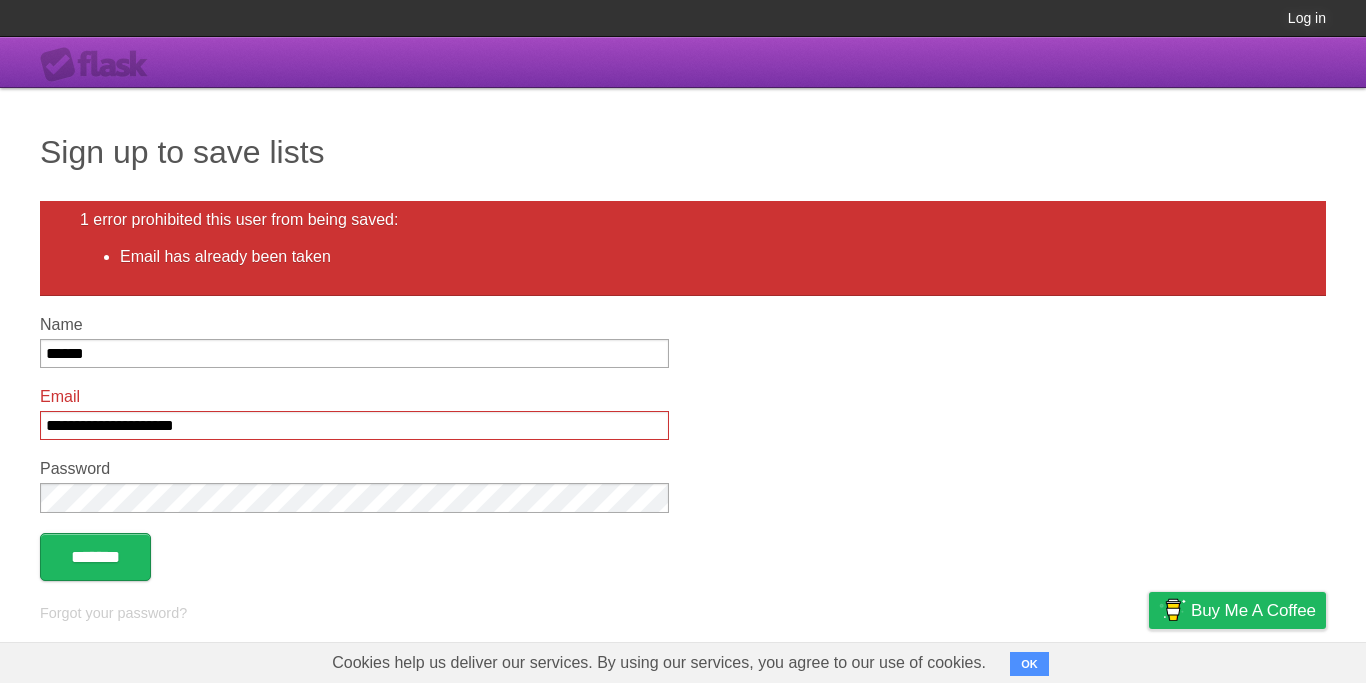 click on "Log in" at bounding box center (1307, 18) 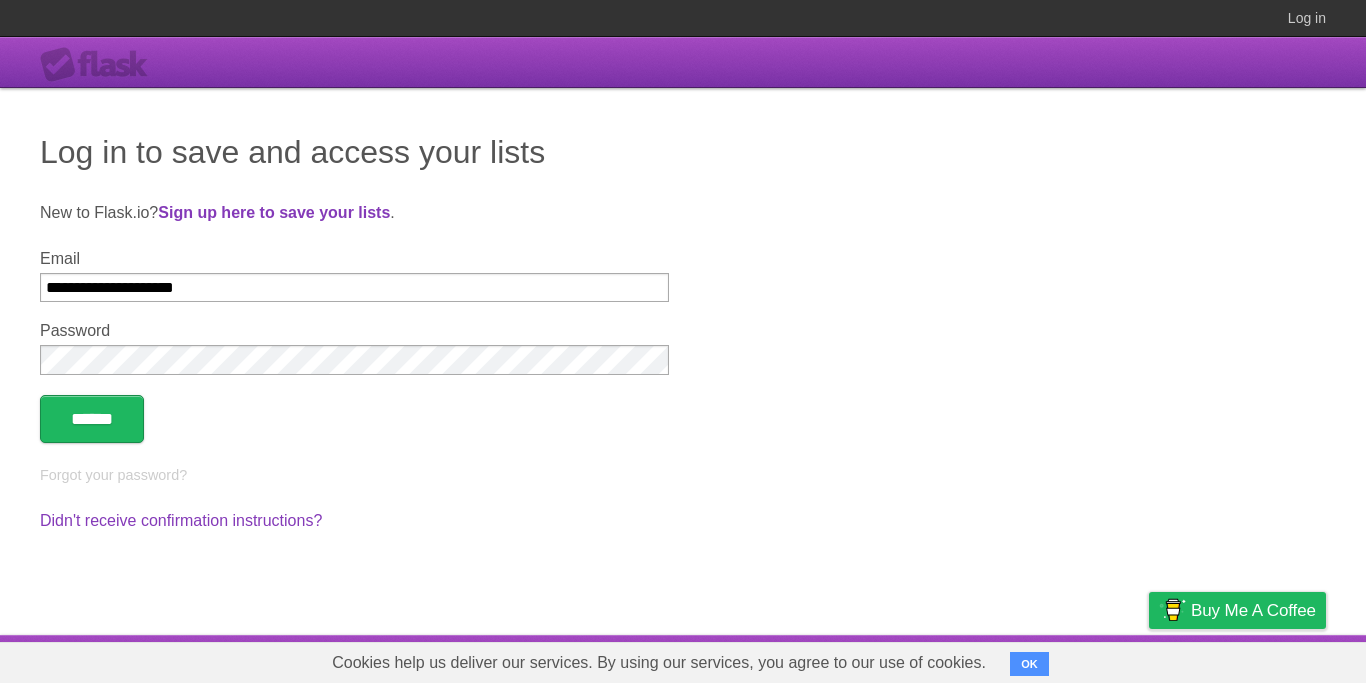 type on "**********" 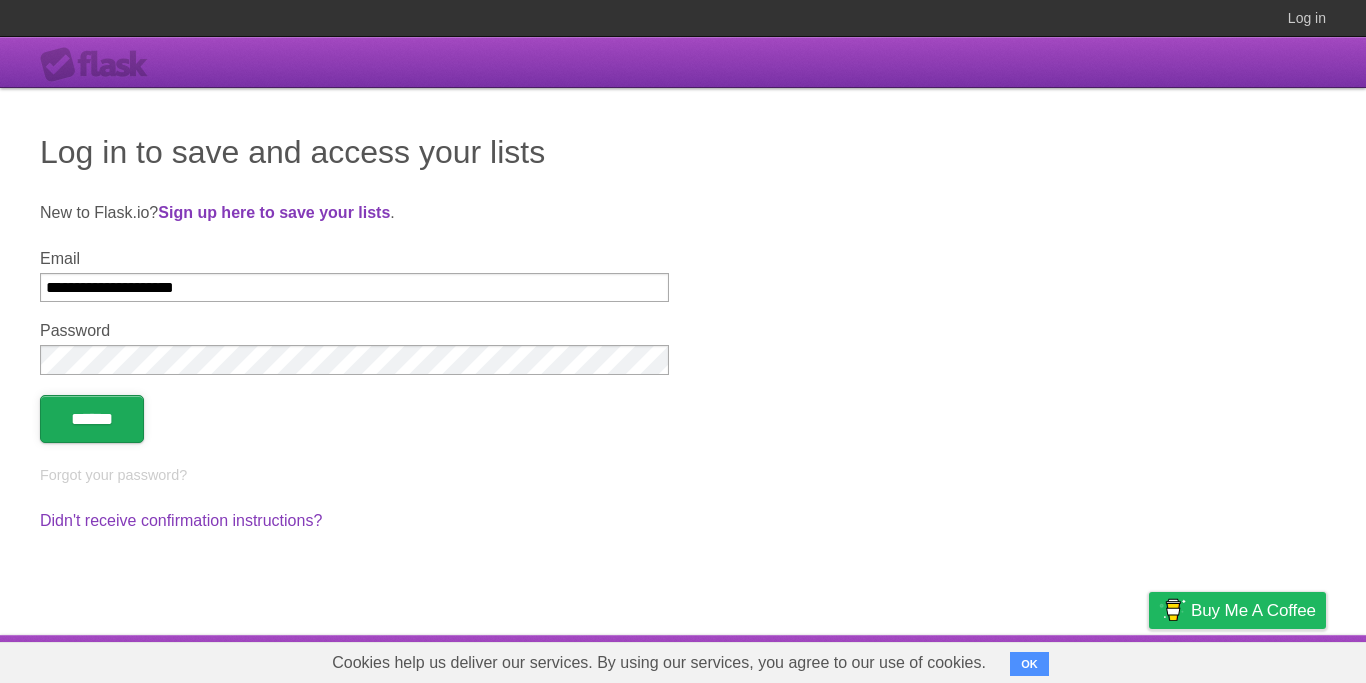 click on "******" at bounding box center [92, 419] 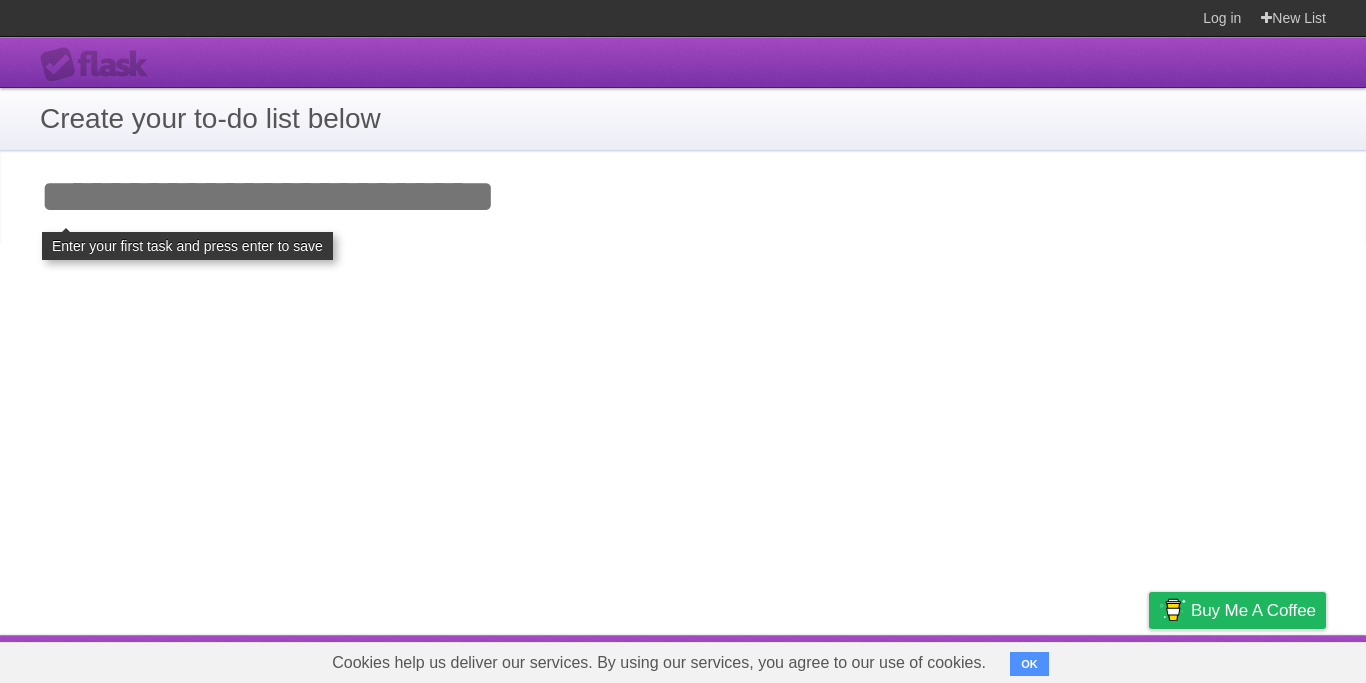 scroll, scrollTop: 0, scrollLeft: 0, axis: both 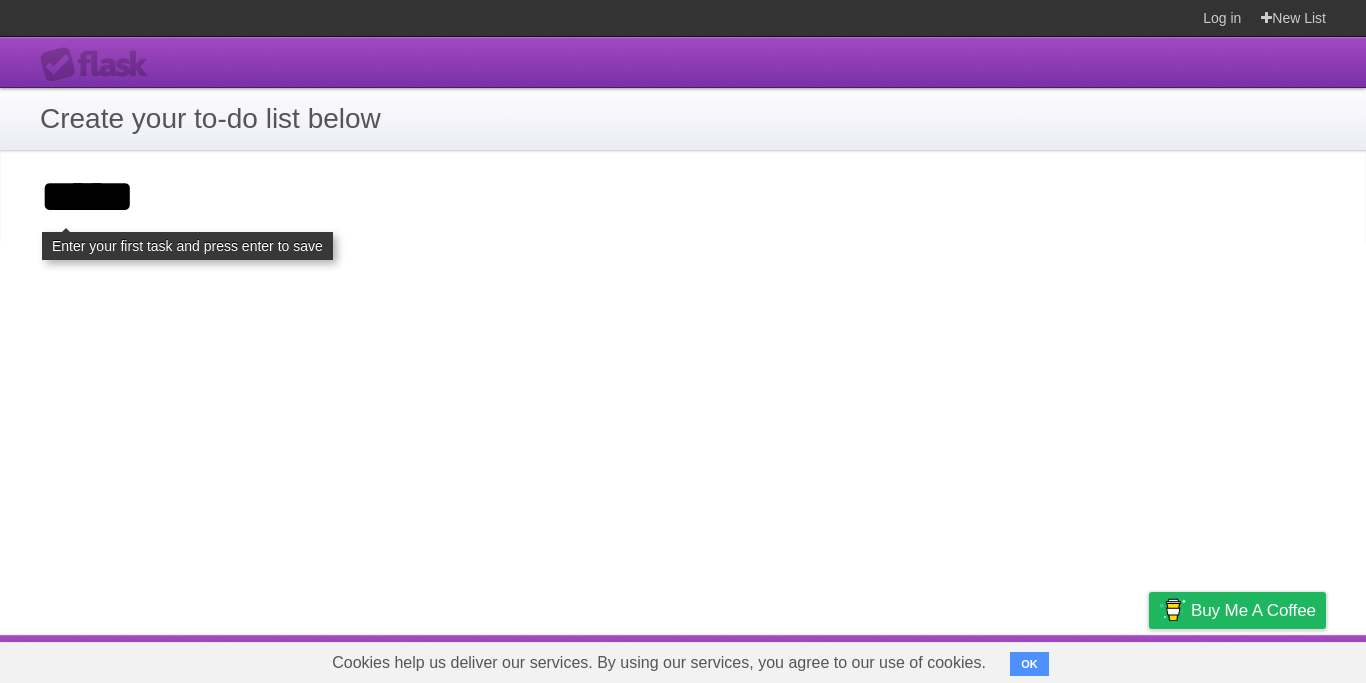 click on "**********" at bounding box center (0, 0) 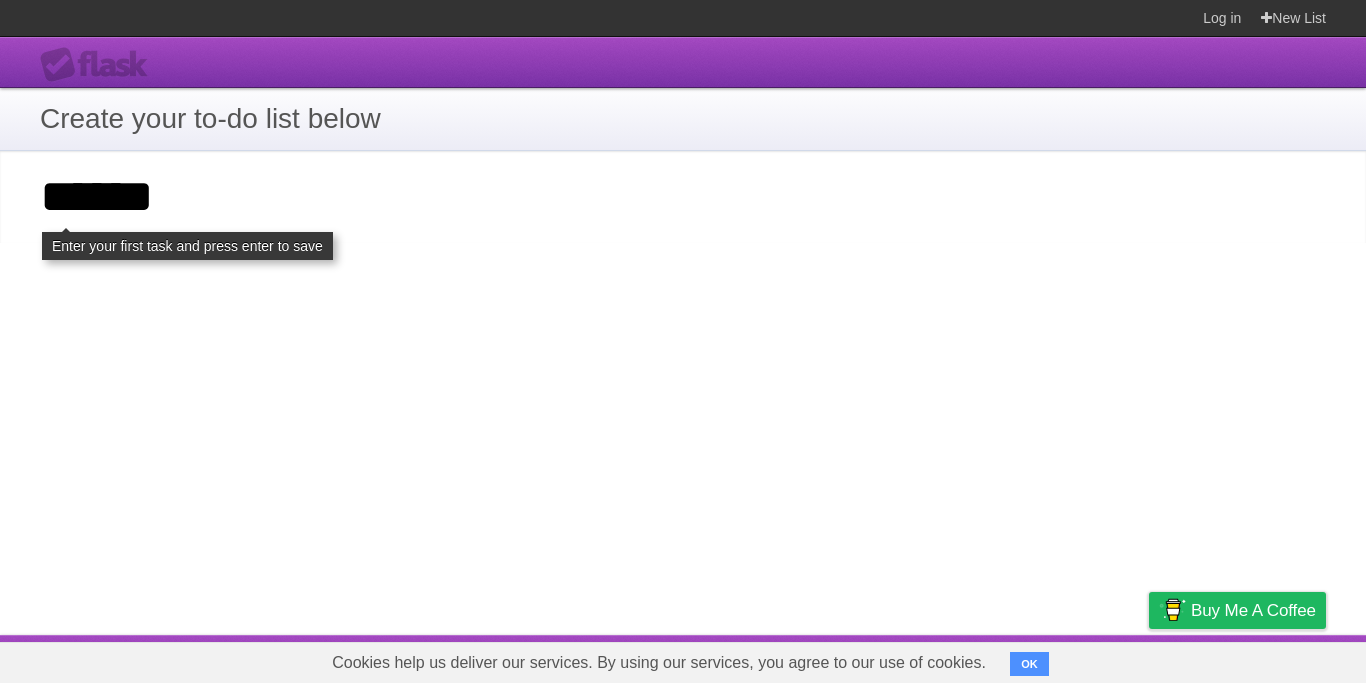 type on "*******" 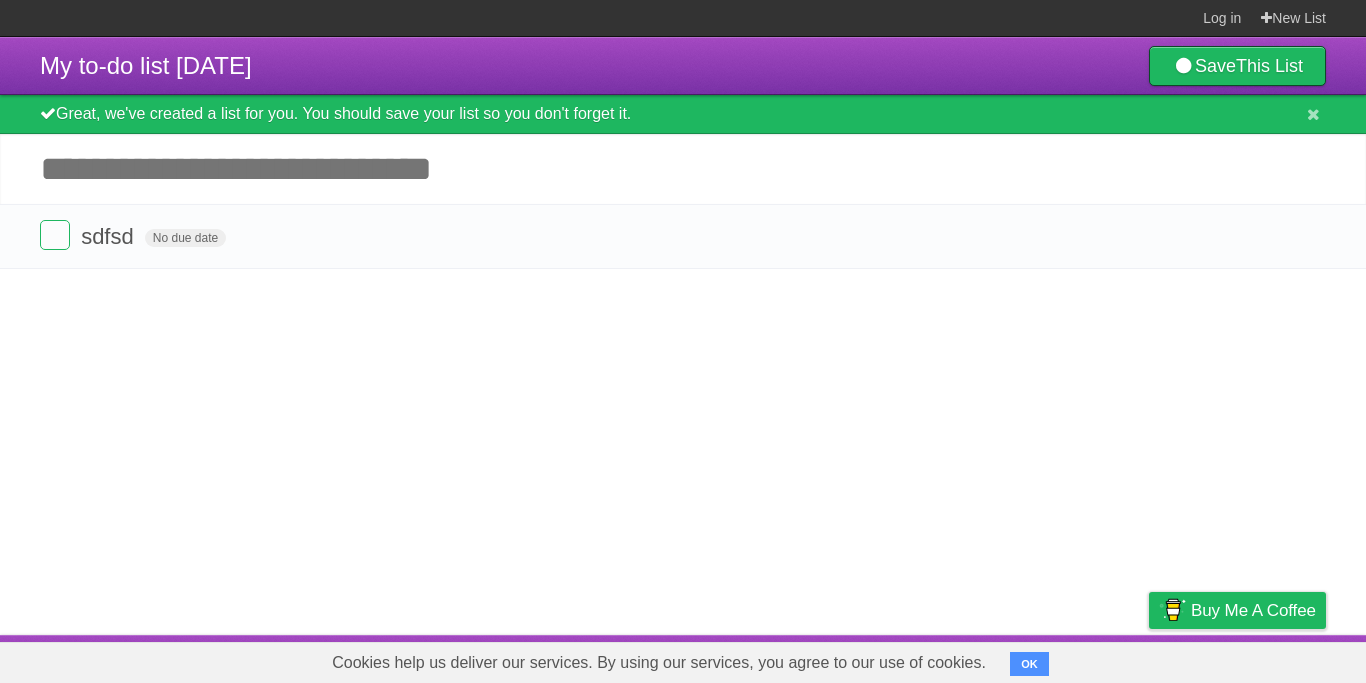 scroll, scrollTop: 0, scrollLeft: 0, axis: both 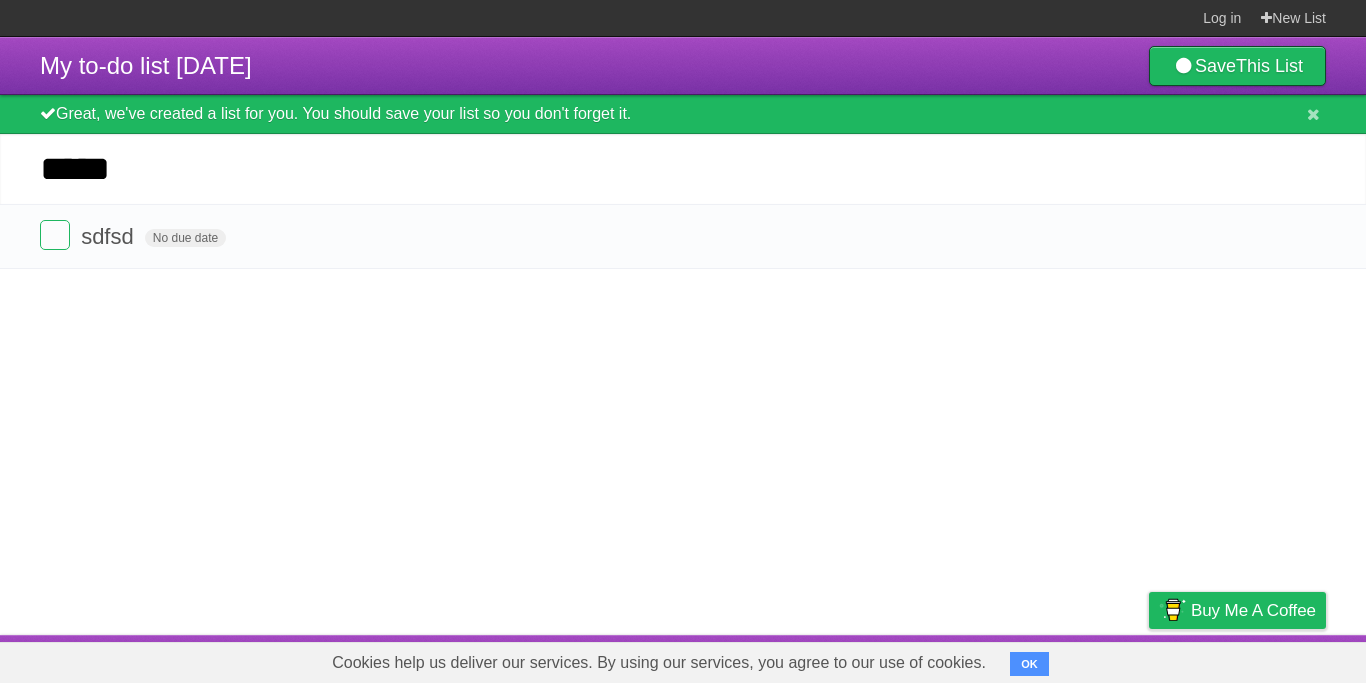 type on "*****" 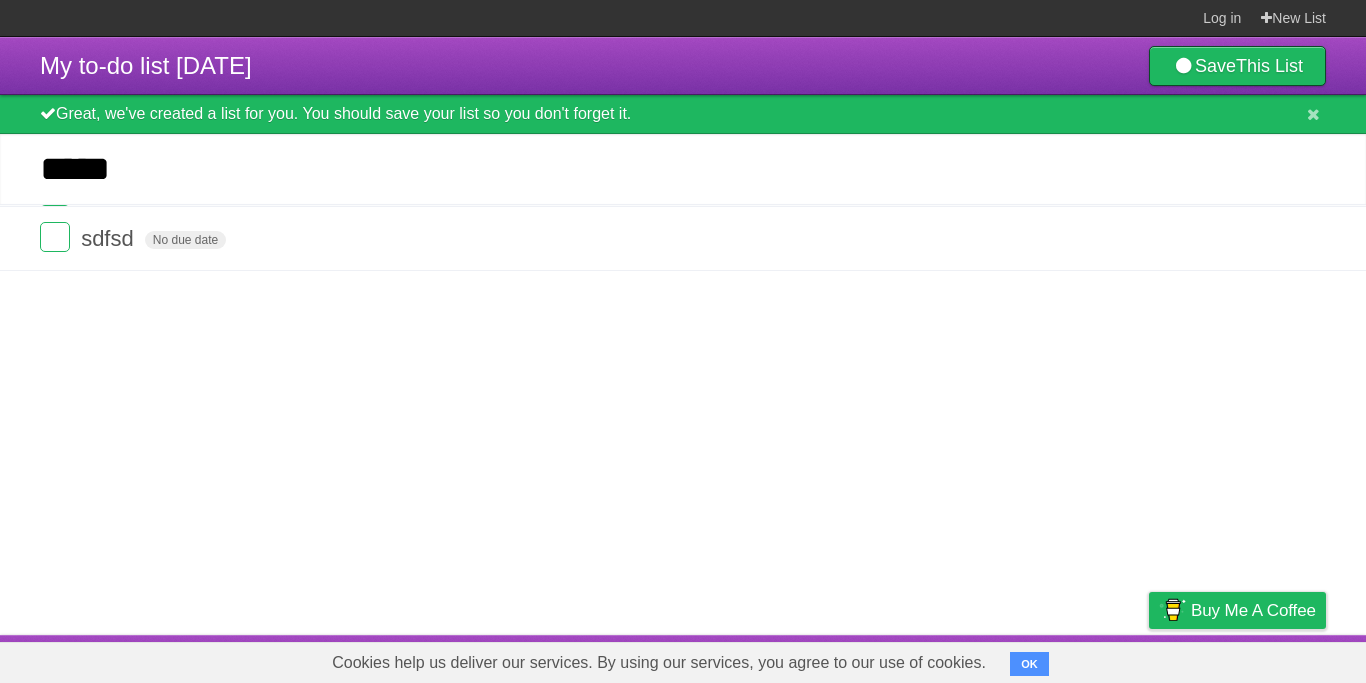 type 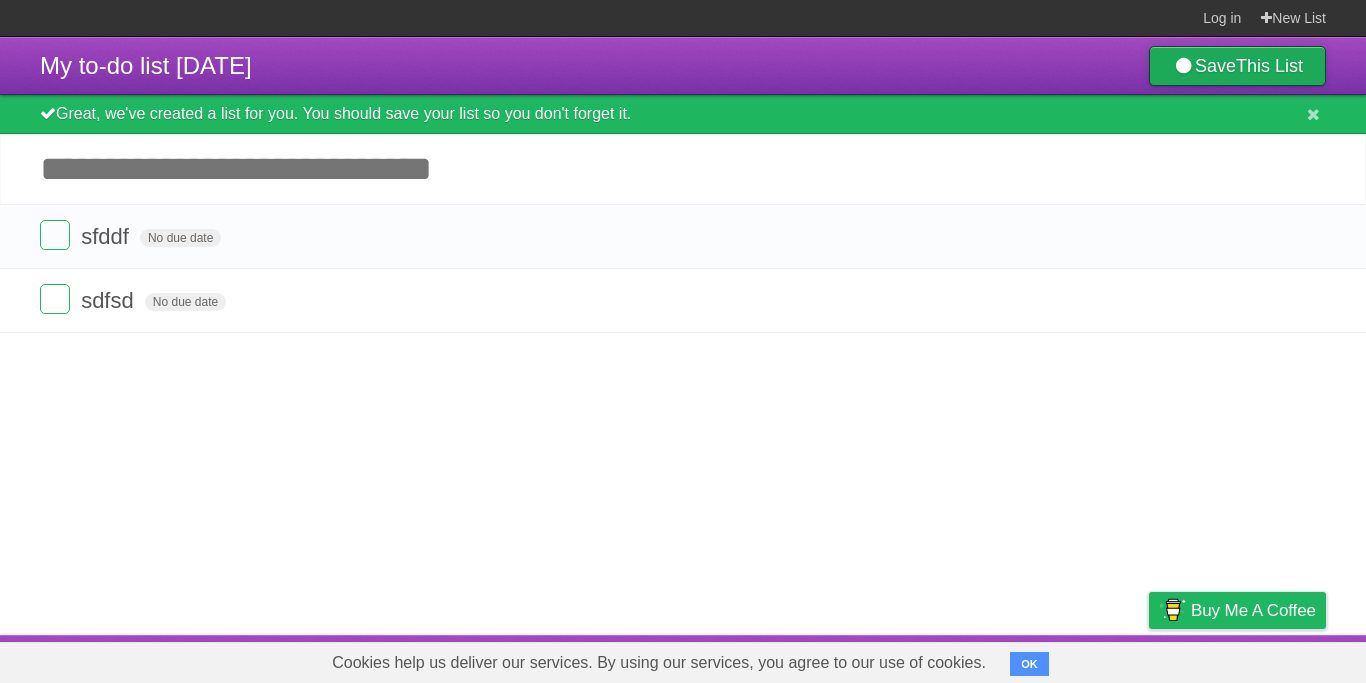click on "This List" at bounding box center (1269, 66) 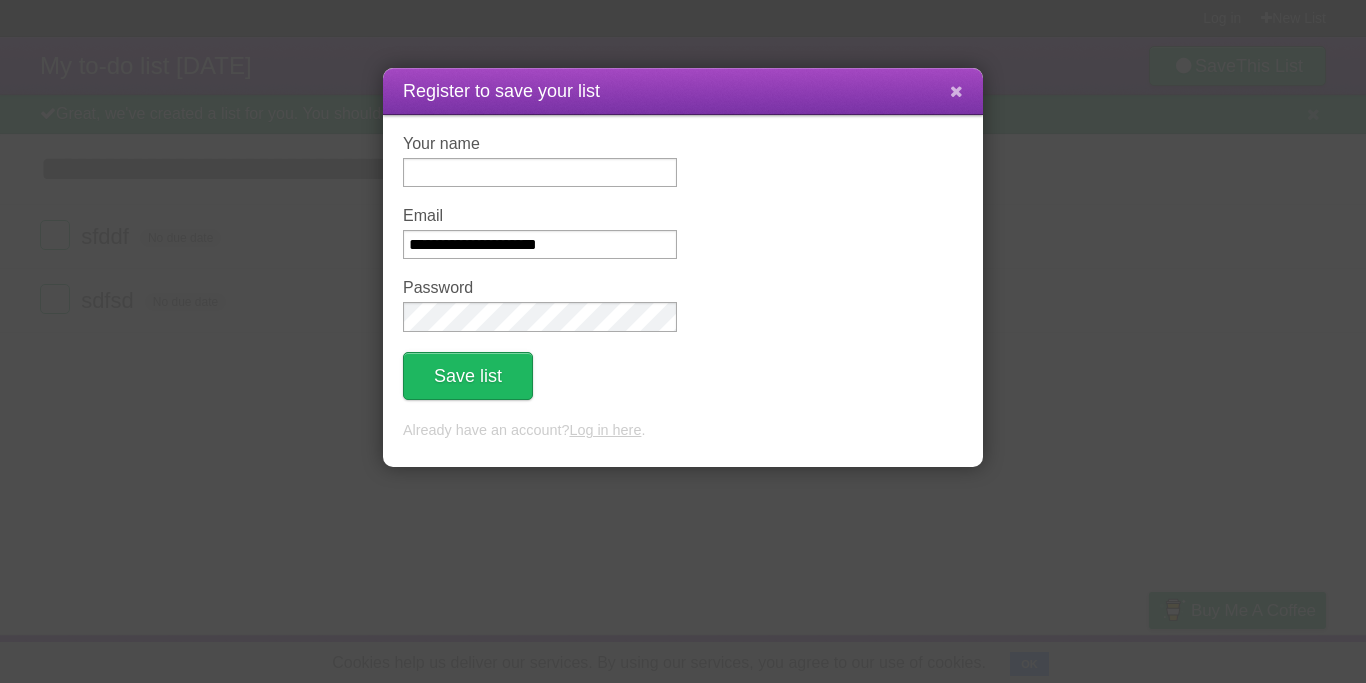 click at bounding box center [956, 91] 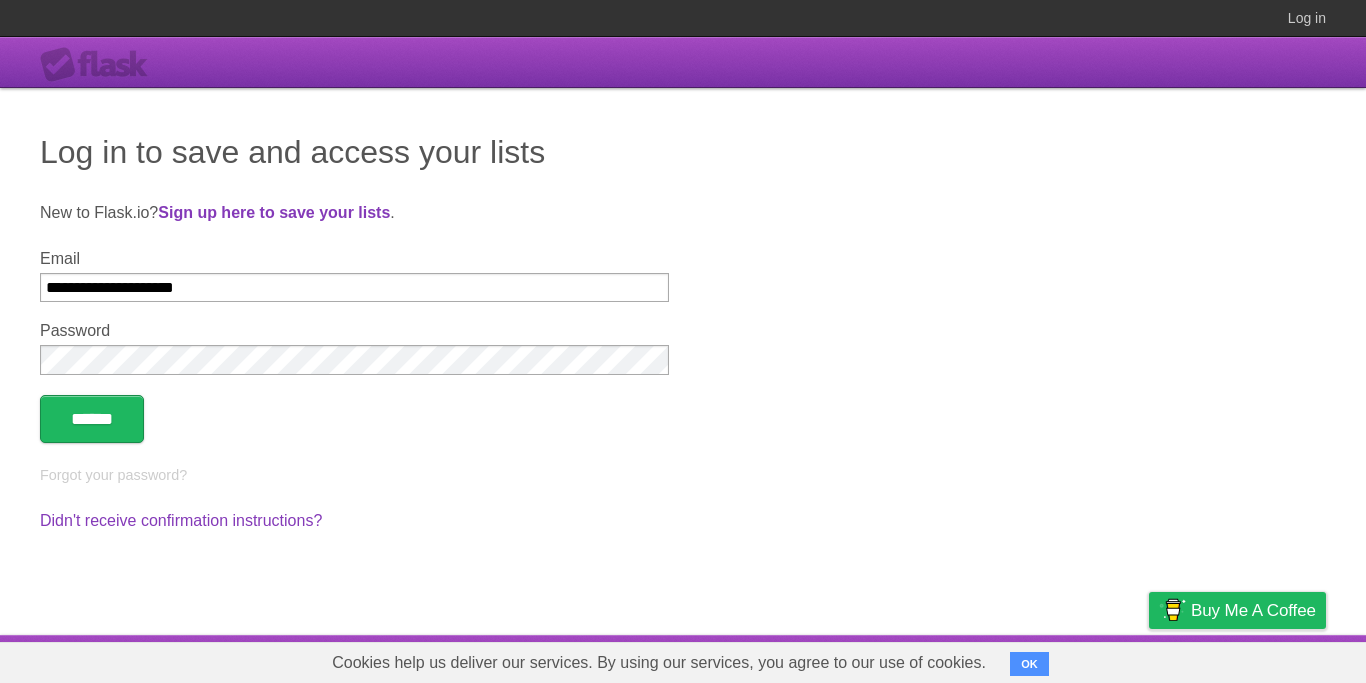 scroll, scrollTop: 0, scrollLeft: 0, axis: both 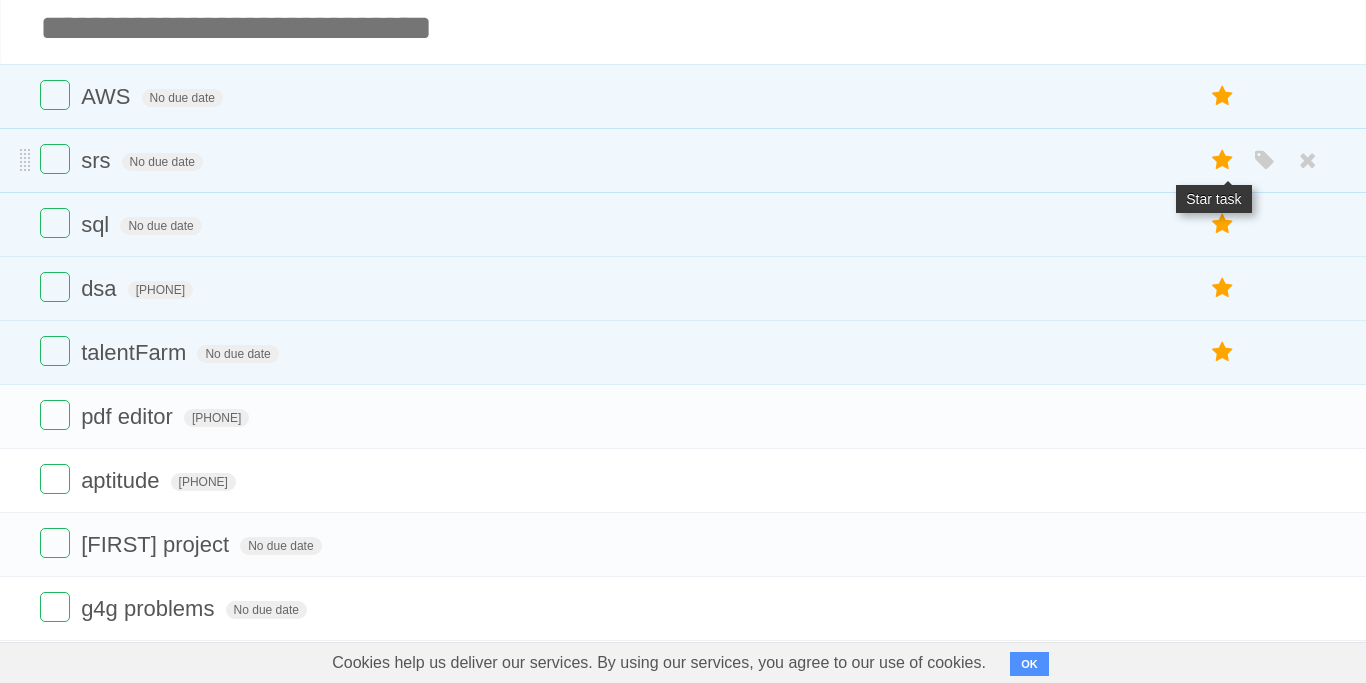 click at bounding box center (1223, 160) 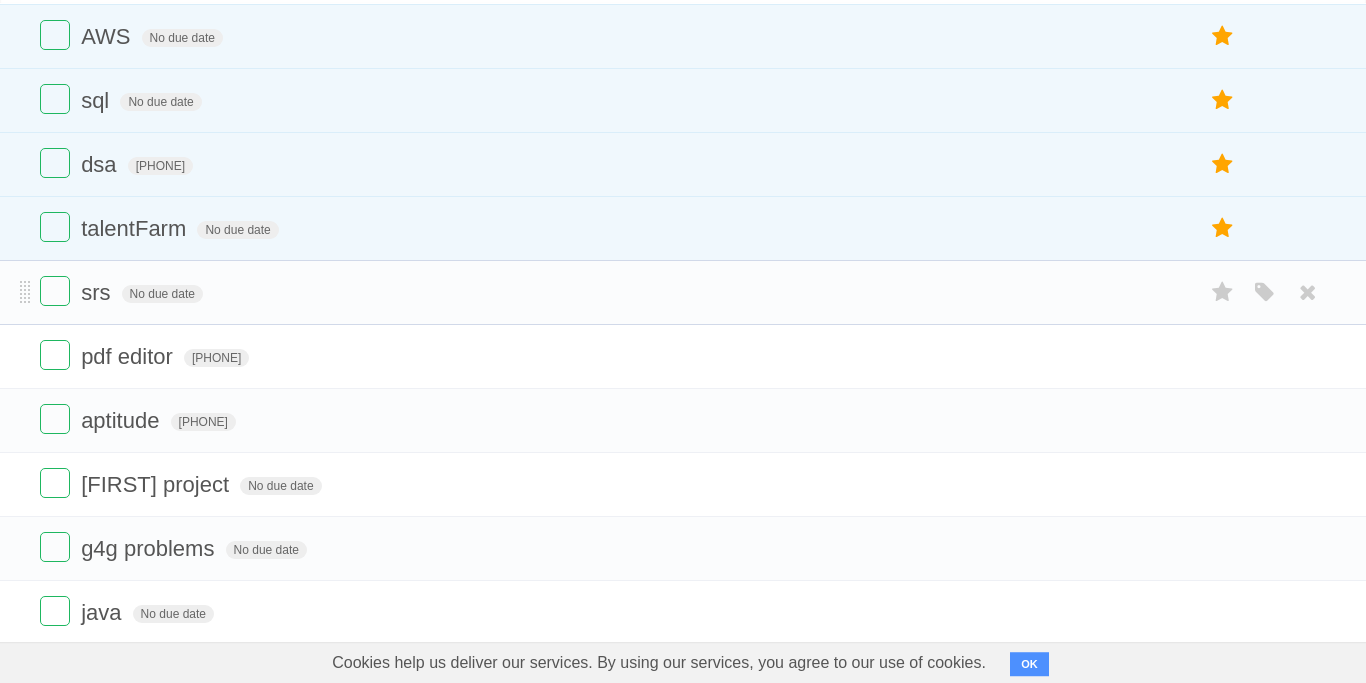 scroll, scrollTop: 196, scrollLeft: 0, axis: vertical 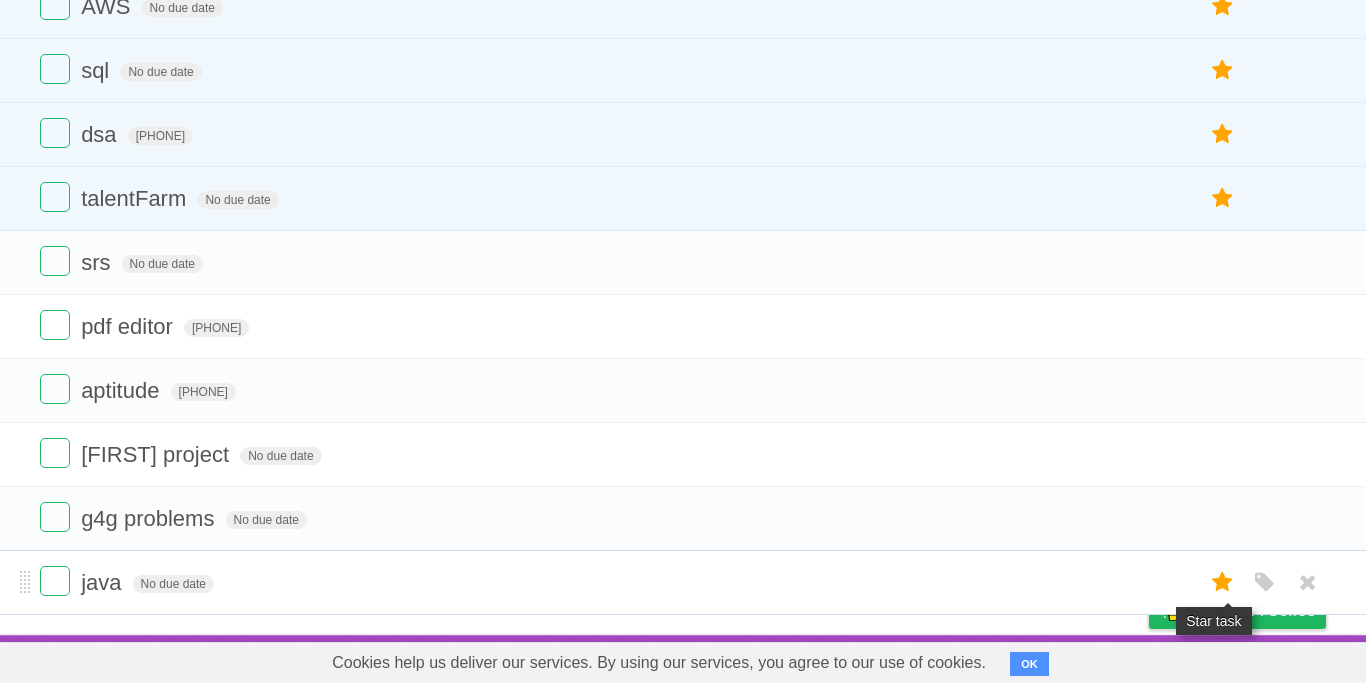 click at bounding box center [1223, 582] 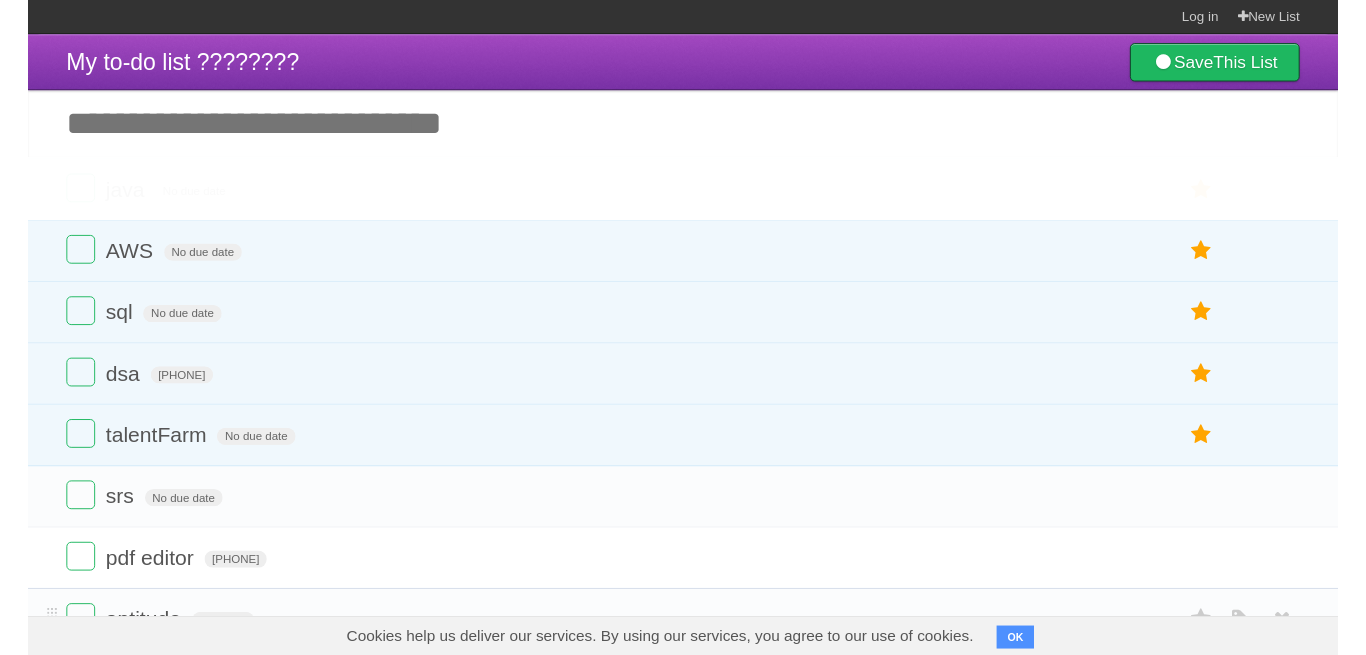 scroll, scrollTop: 0, scrollLeft: 0, axis: both 